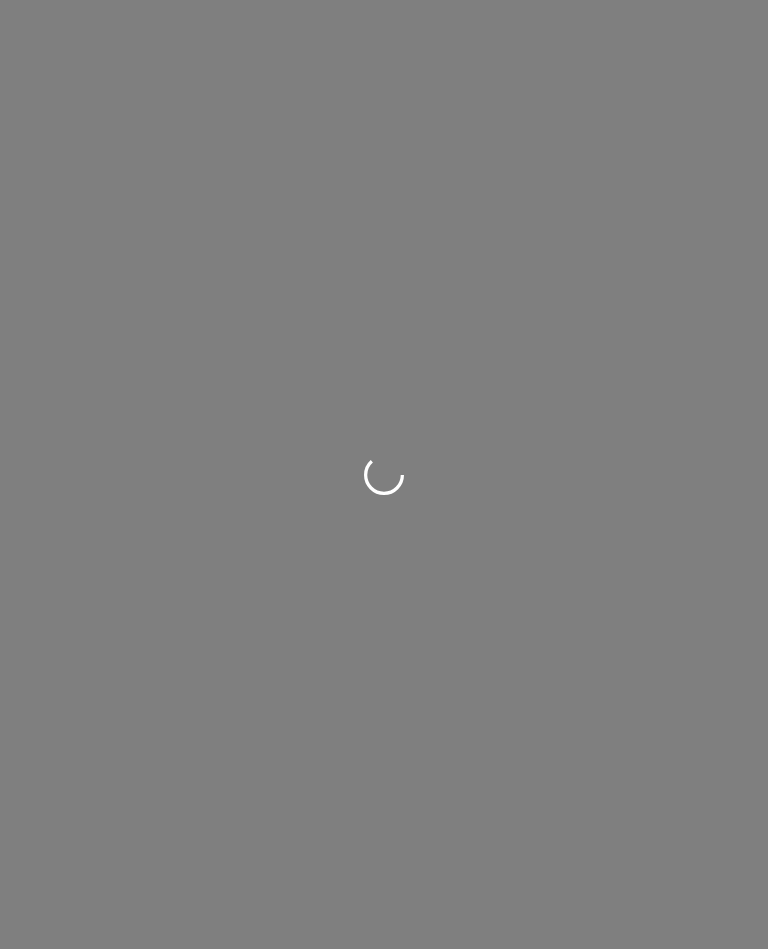 scroll, scrollTop: 0, scrollLeft: 0, axis: both 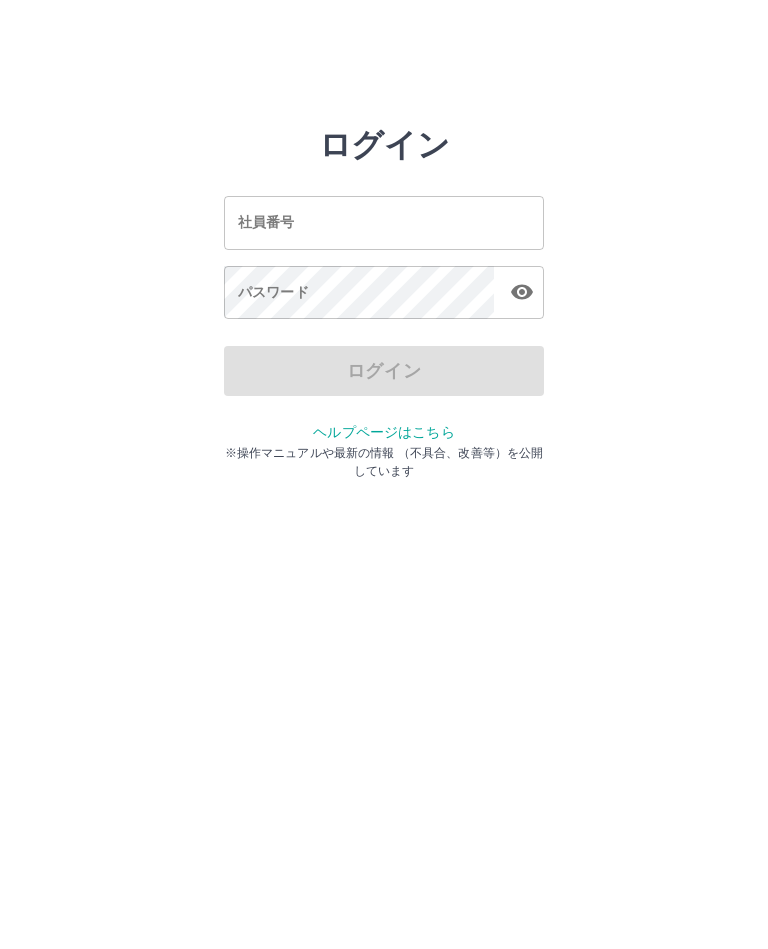 click on "社員番号" at bounding box center (384, 222) 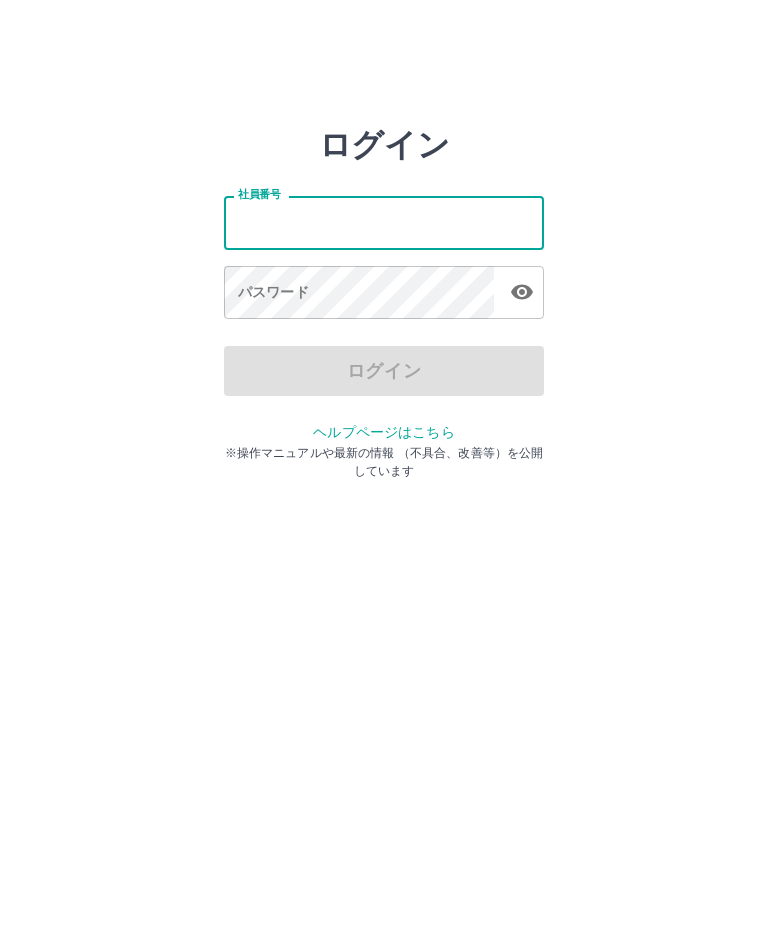 type on "*******" 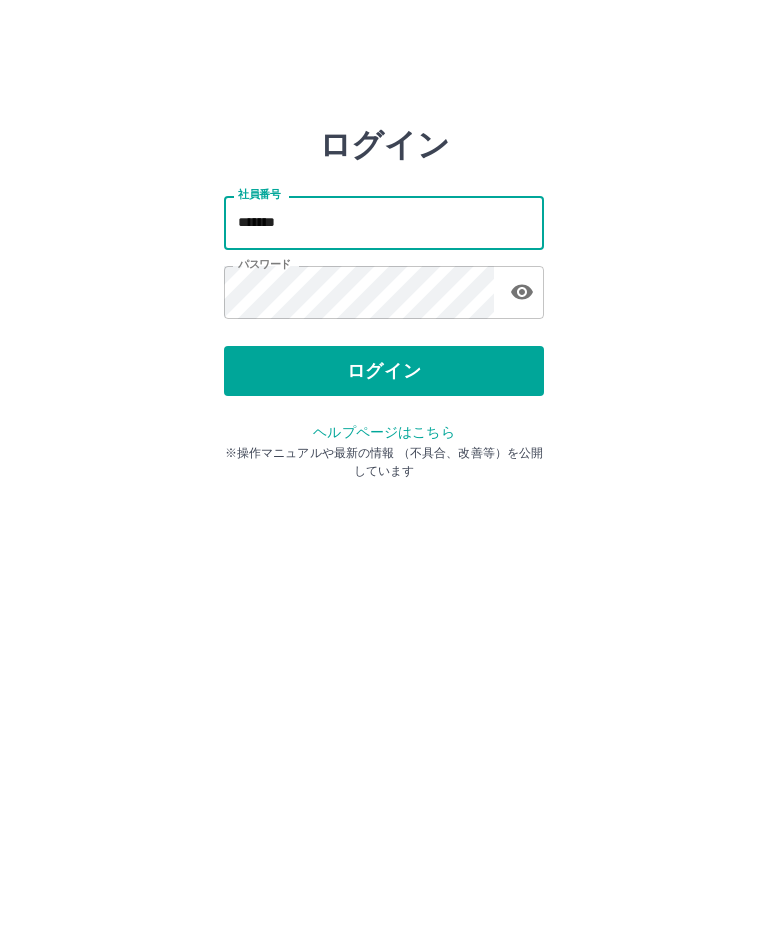 click on "ログイン" at bounding box center (384, 371) 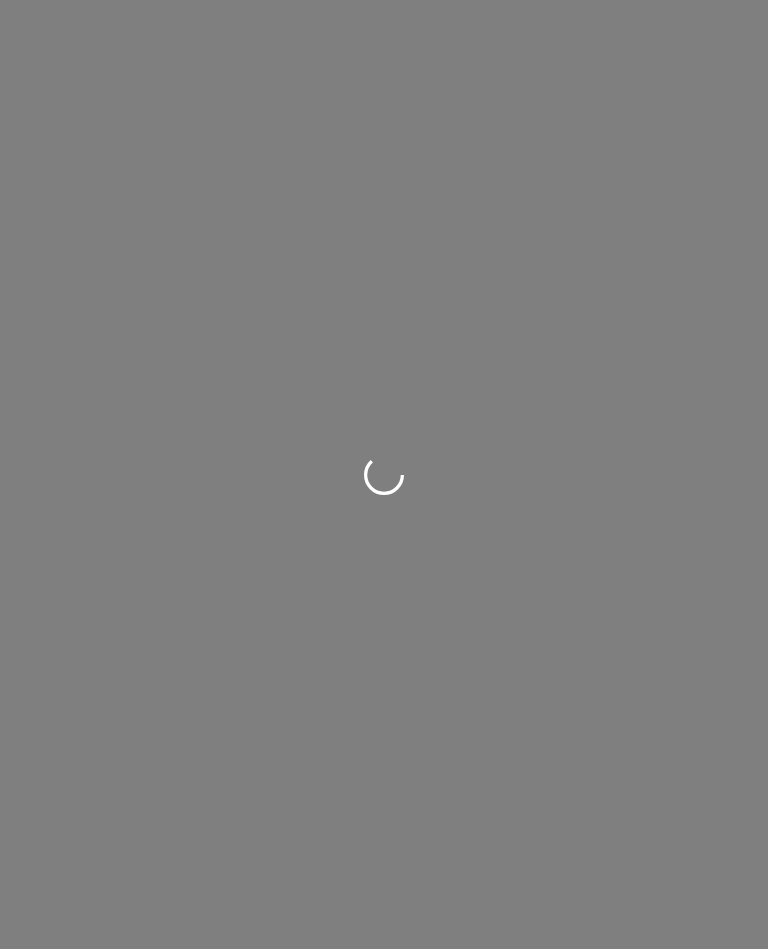 scroll, scrollTop: 0, scrollLeft: 0, axis: both 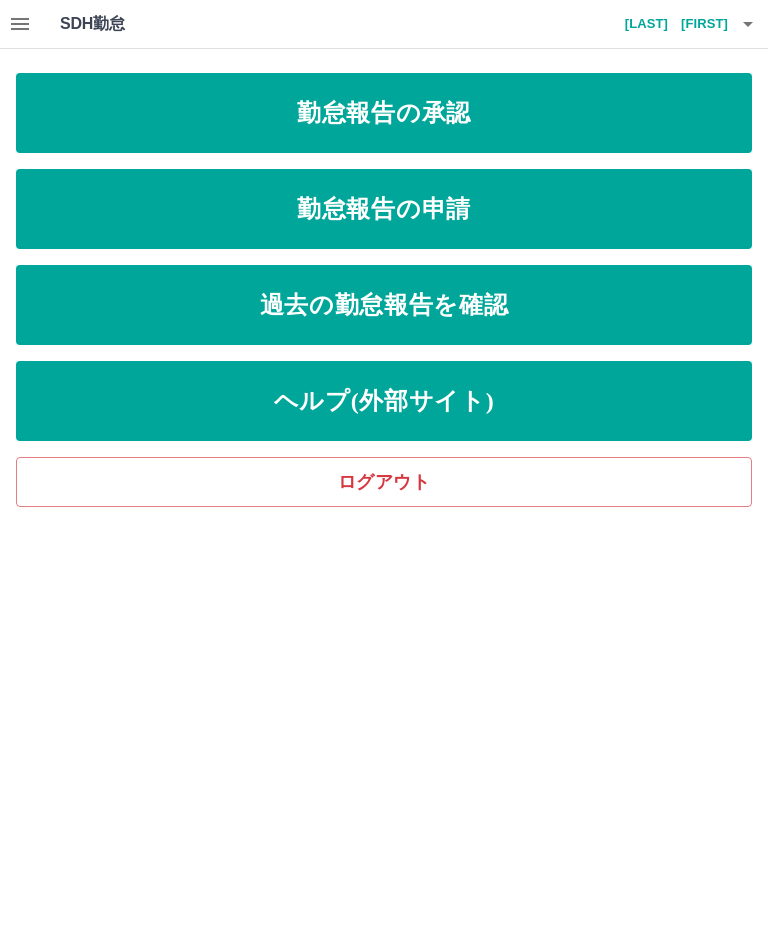 click on "勤怠報告の申請" at bounding box center [384, 209] 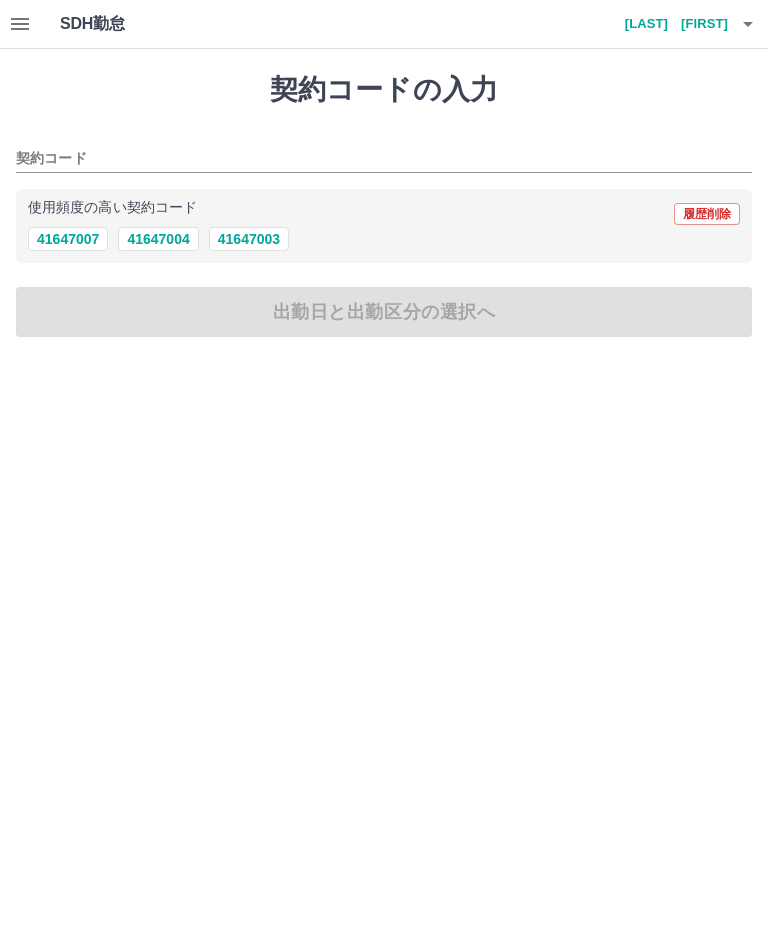 click on "41647003" at bounding box center [249, 239] 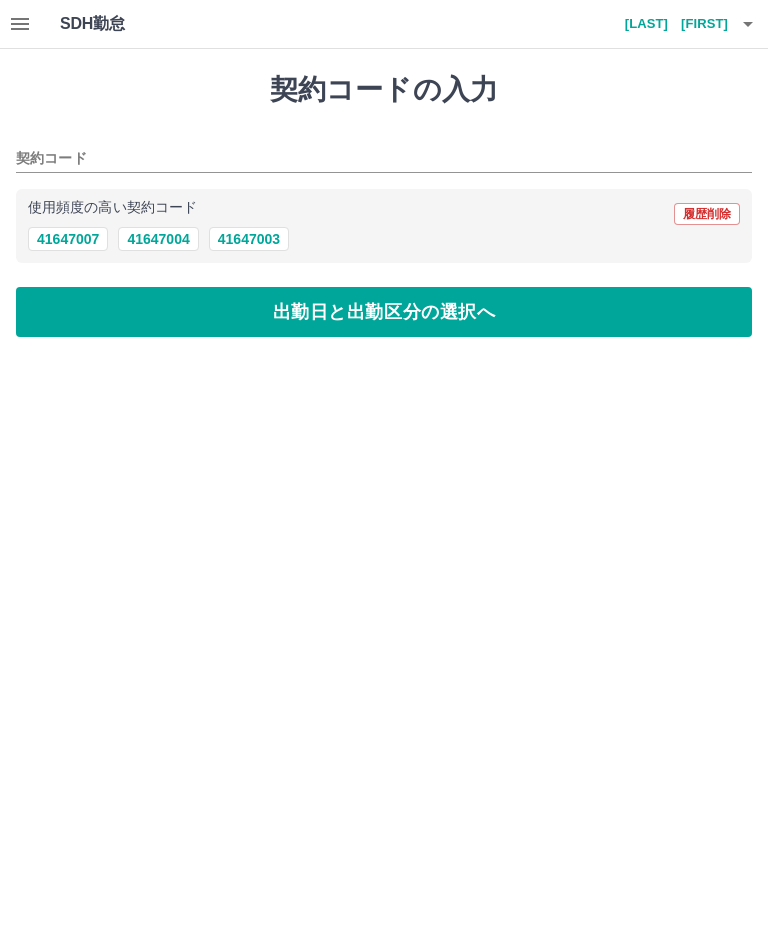 type on "********" 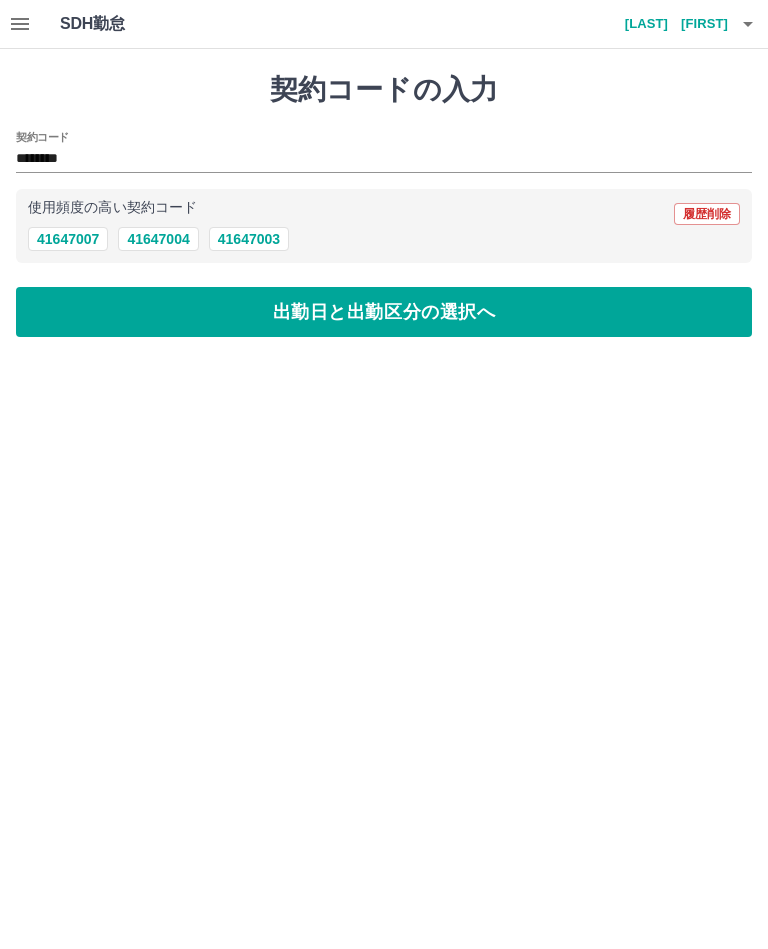 click on "出勤日と出勤区分の選択へ" at bounding box center (384, 312) 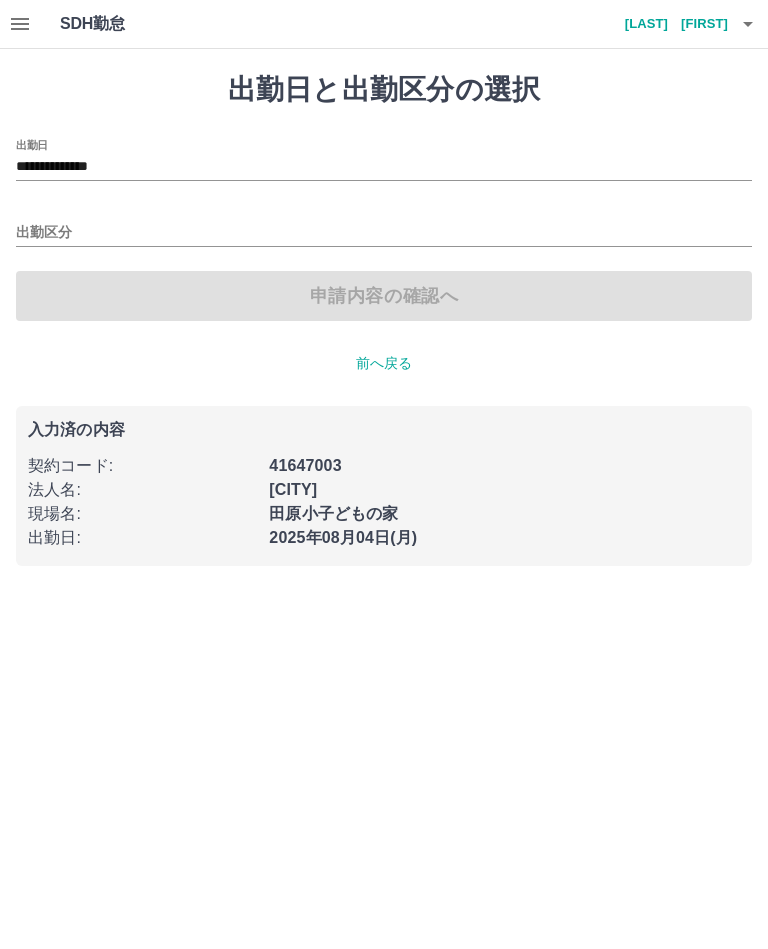 click on "**********" at bounding box center (384, 167) 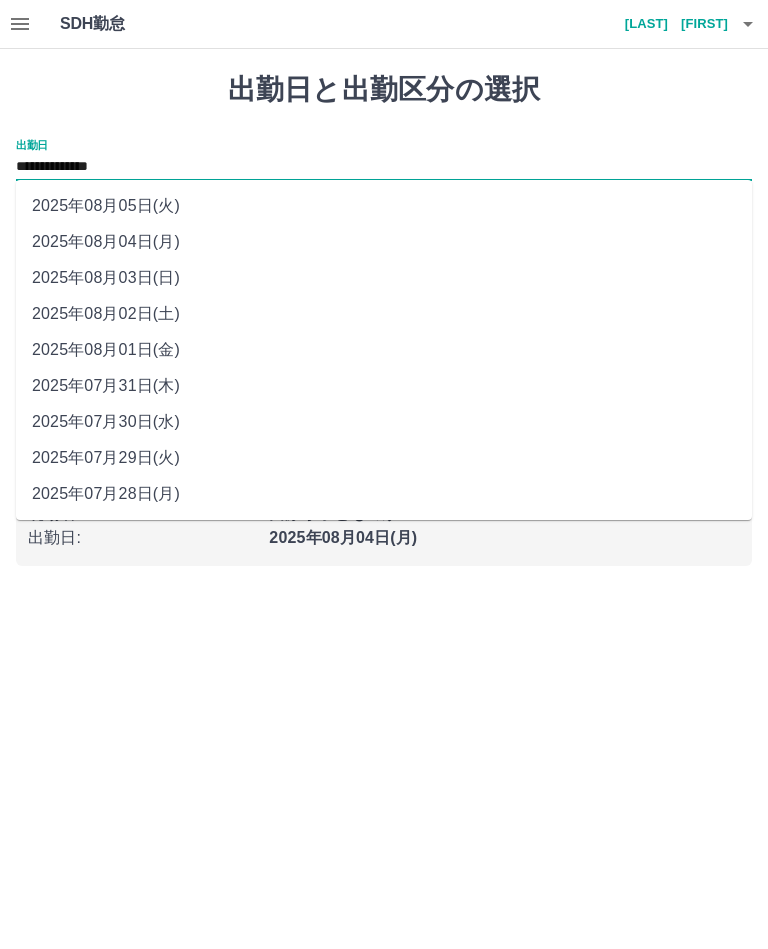 click on "2025年08月01日(金)" at bounding box center [384, 350] 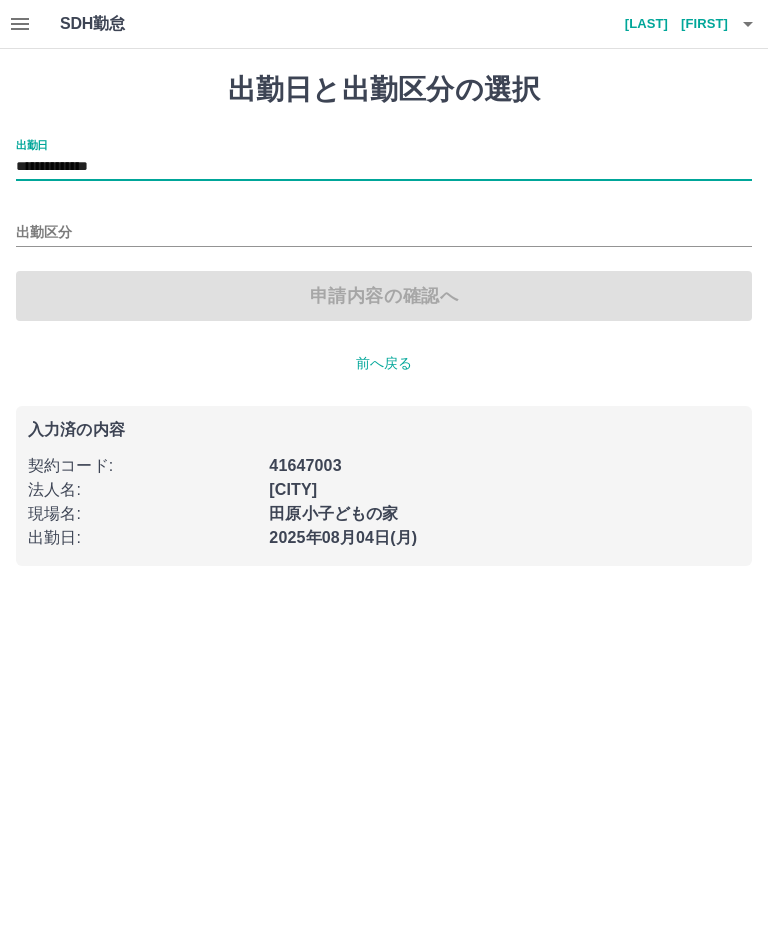 click on "出勤区分" at bounding box center [384, 233] 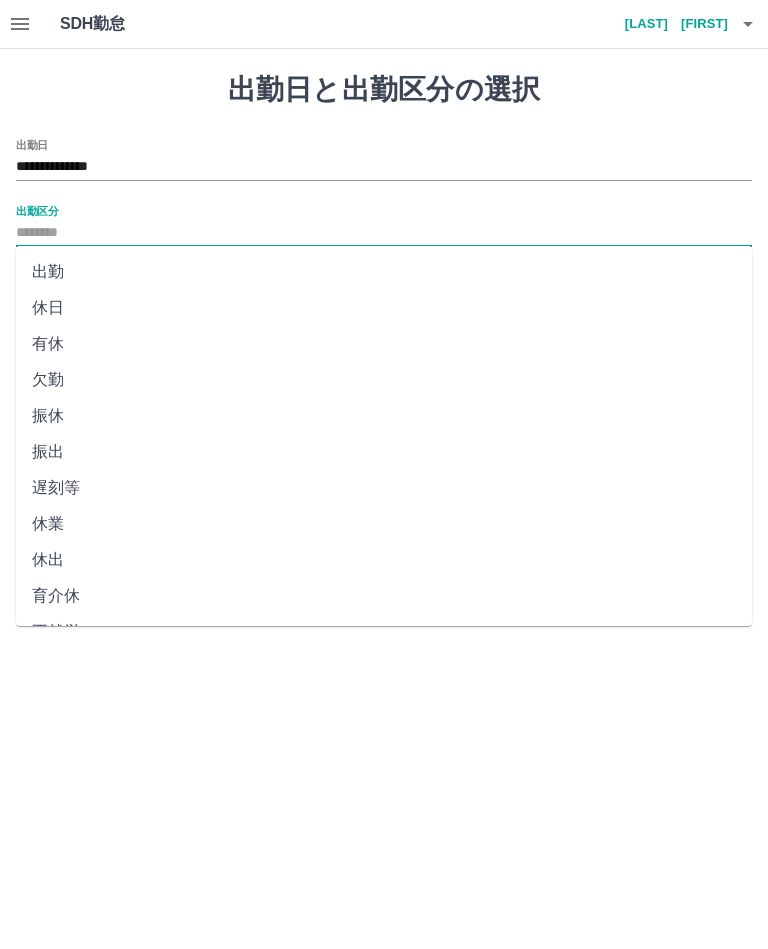 click on "出勤" at bounding box center (384, 272) 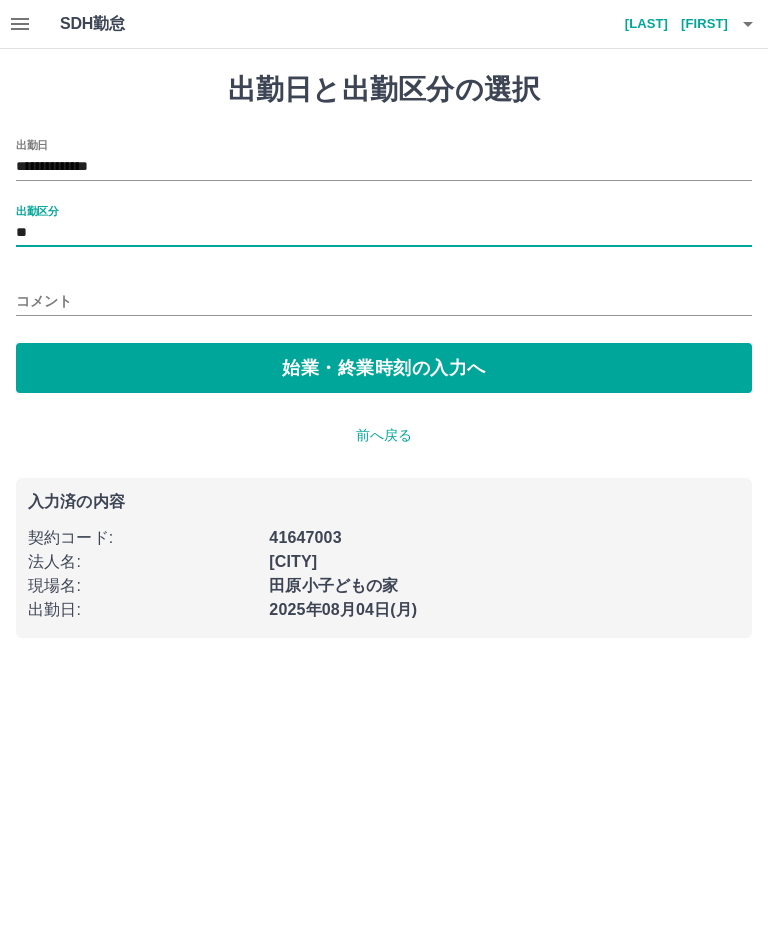 click on "始業・終業時刻の入力へ" at bounding box center (384, 368) 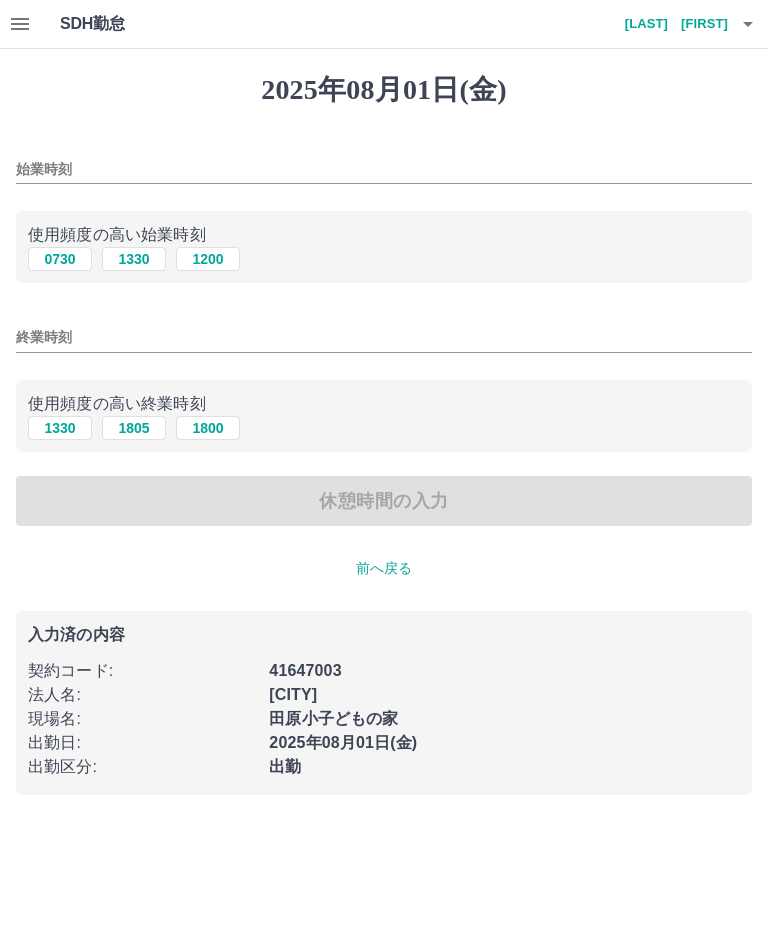 click on "始業時刻" at bounding box center (384, 169) 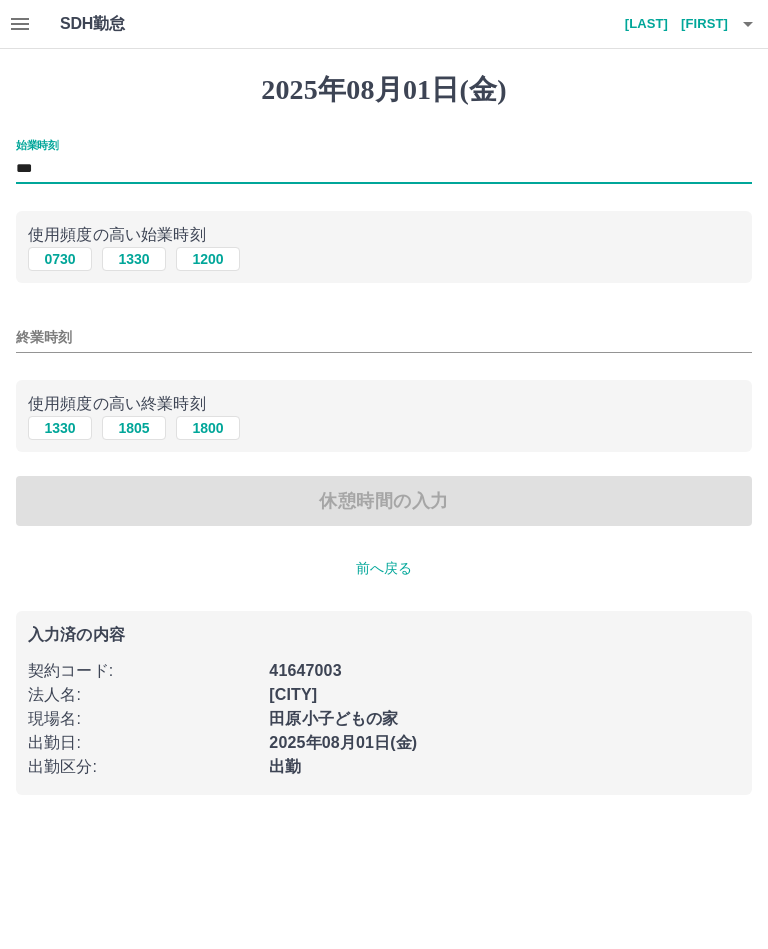 type on "***" 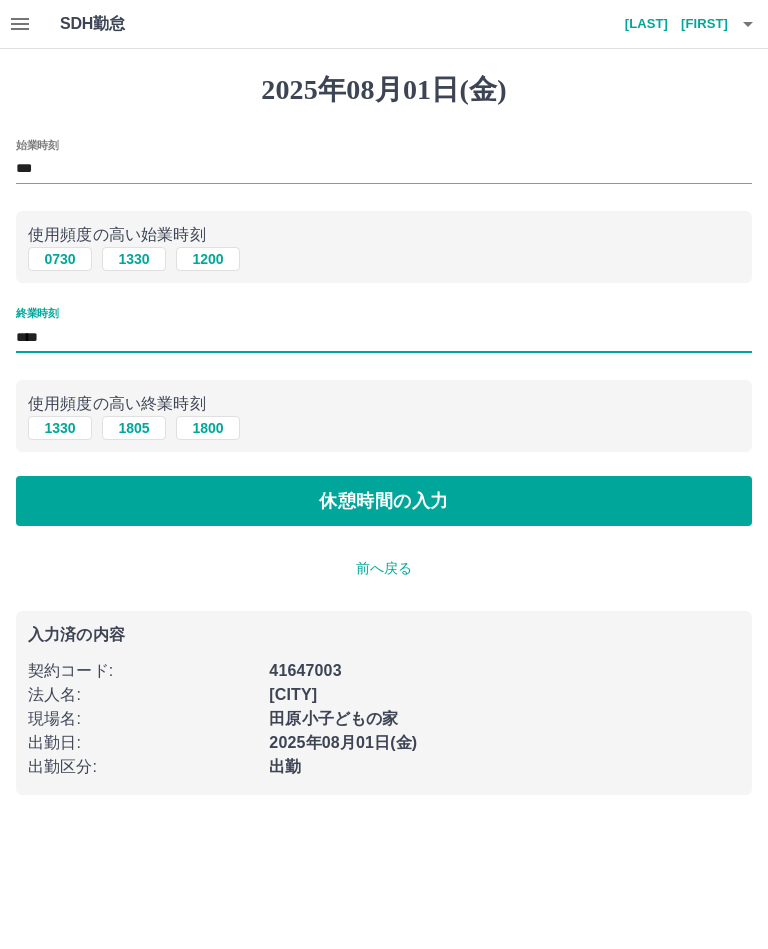 type on "****" 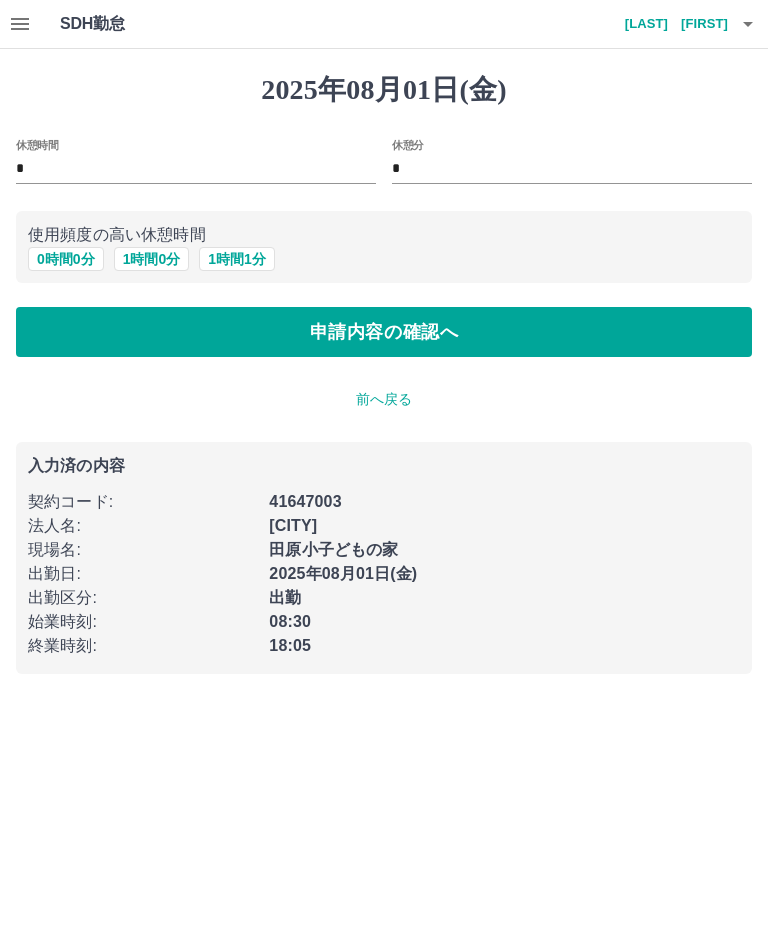 click on "1 時間 0 分" at bounding box center [152, 259] 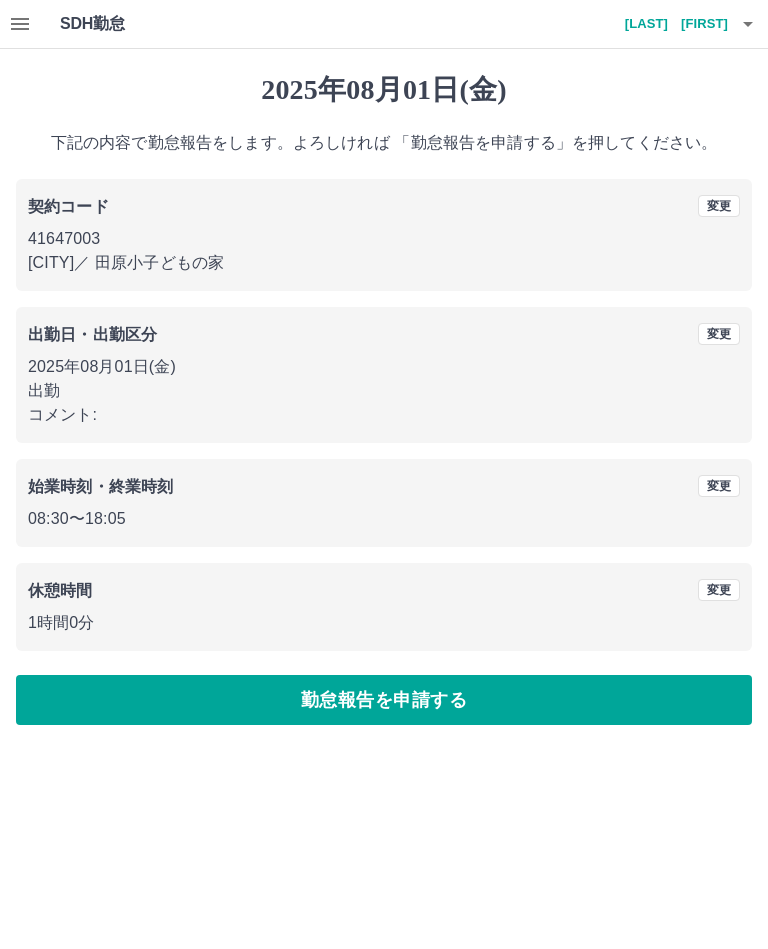 click on "勤怠報告を申請する" at bounding box center (384, 700) 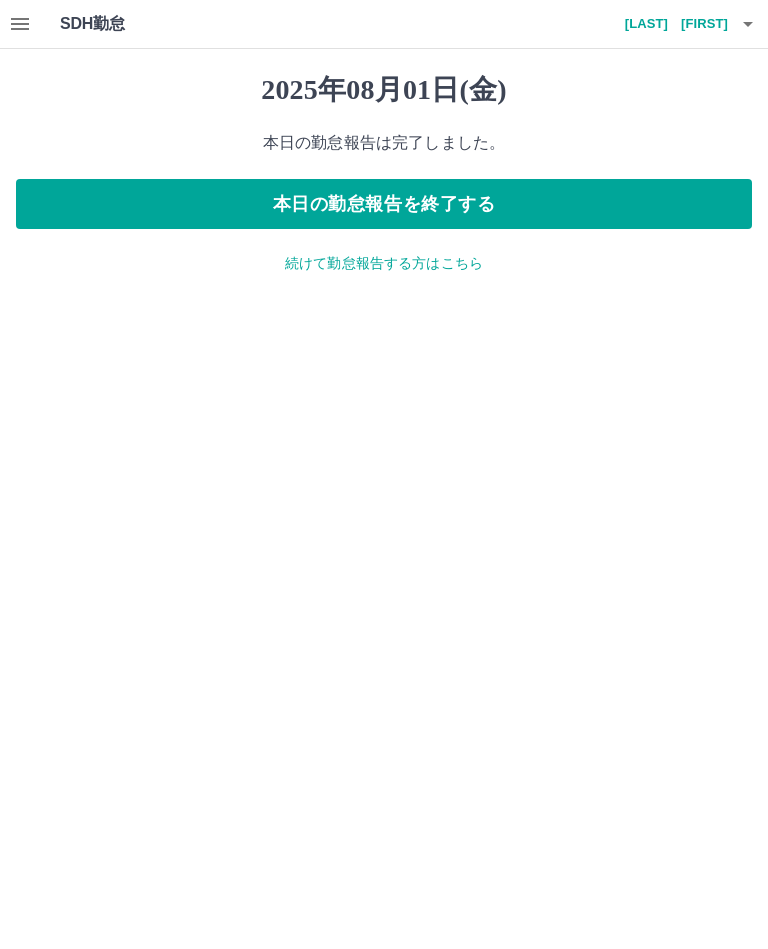click on "続けて勤怠報告する方はこちら" at bounding box center (384, 263) 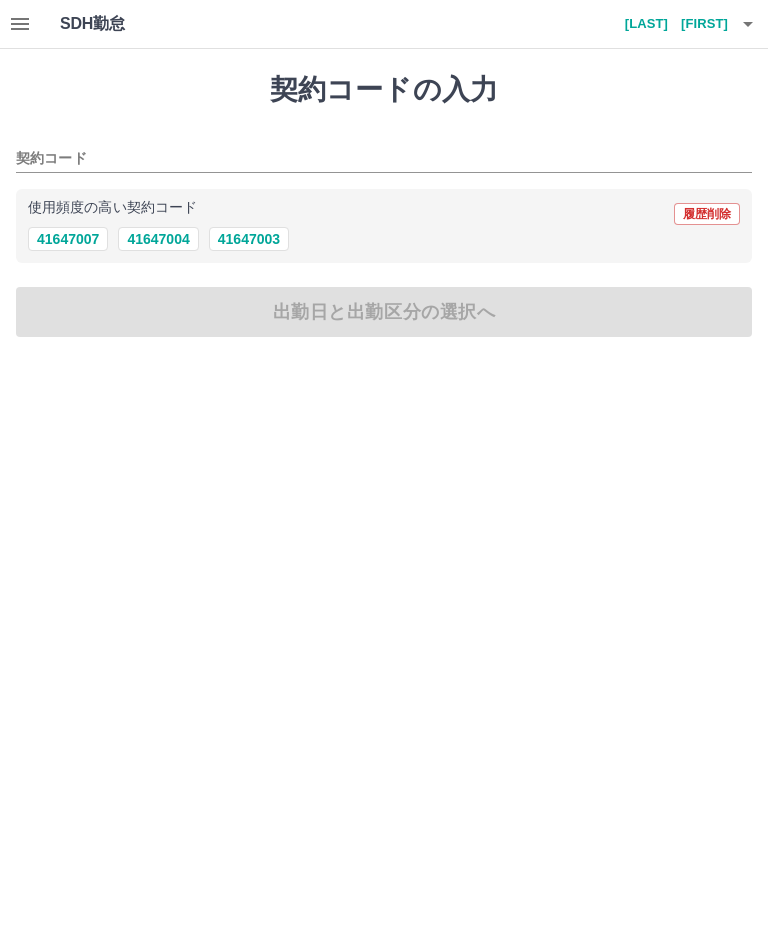 click on "41647003" at bounding box center [249, 239] 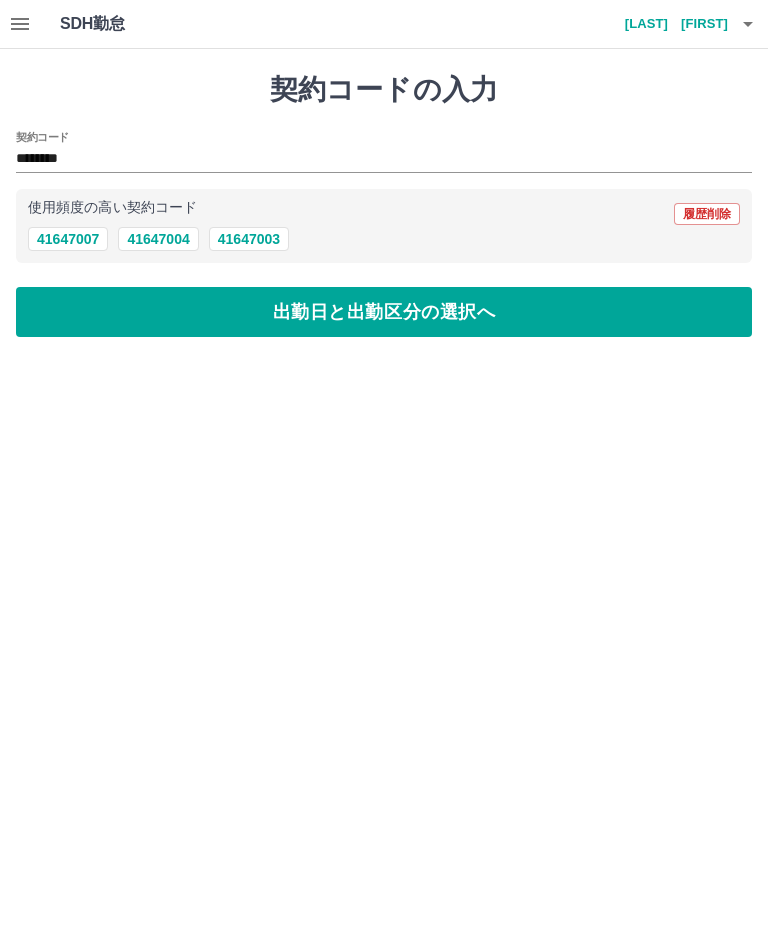 click on "出勤日と出勤区分の選択へ" at bounding box center [384, 312] 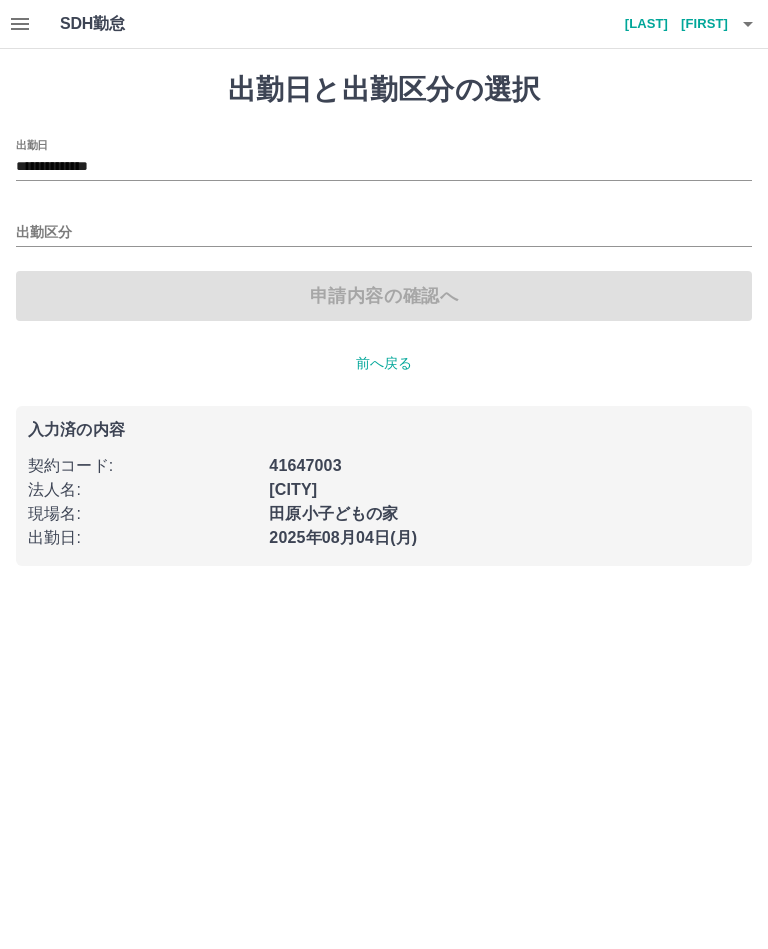 click on "**********" at bounding box center (384, 167) 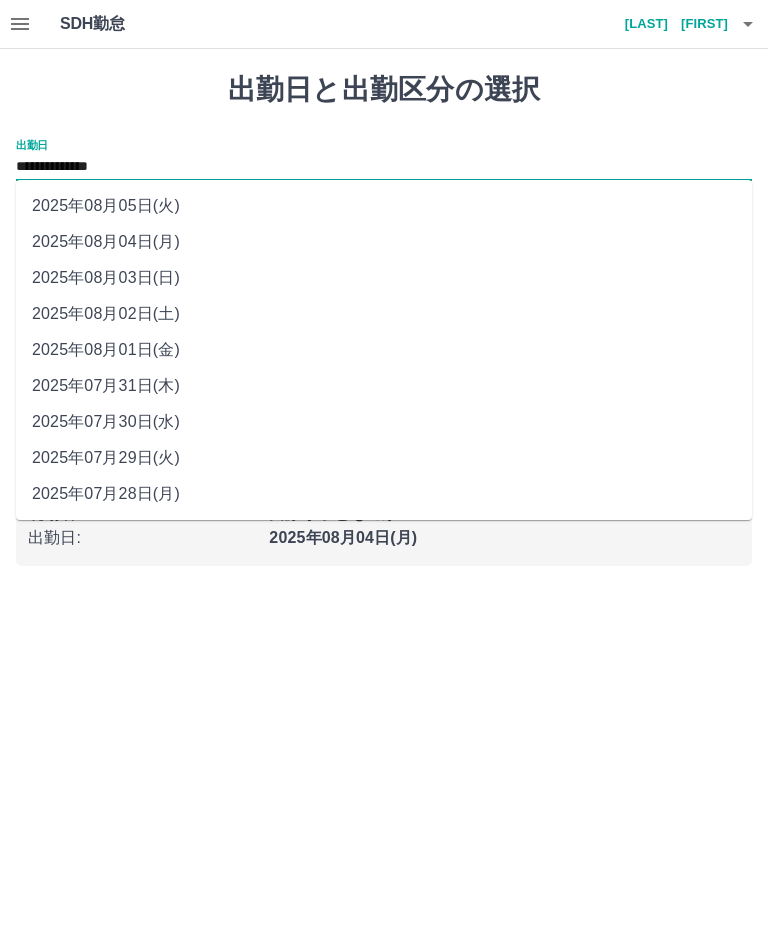 click on "2025年08月02日(土)" at bounding box center [384, 314] 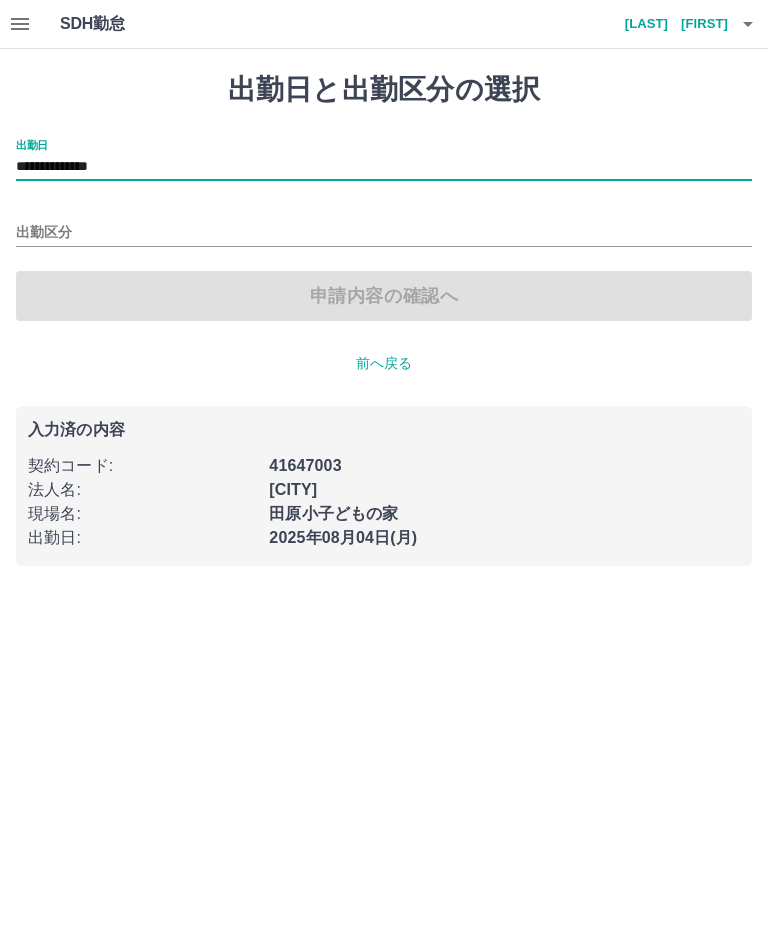 click on "出勤区分" at bounding box center (384, 233) 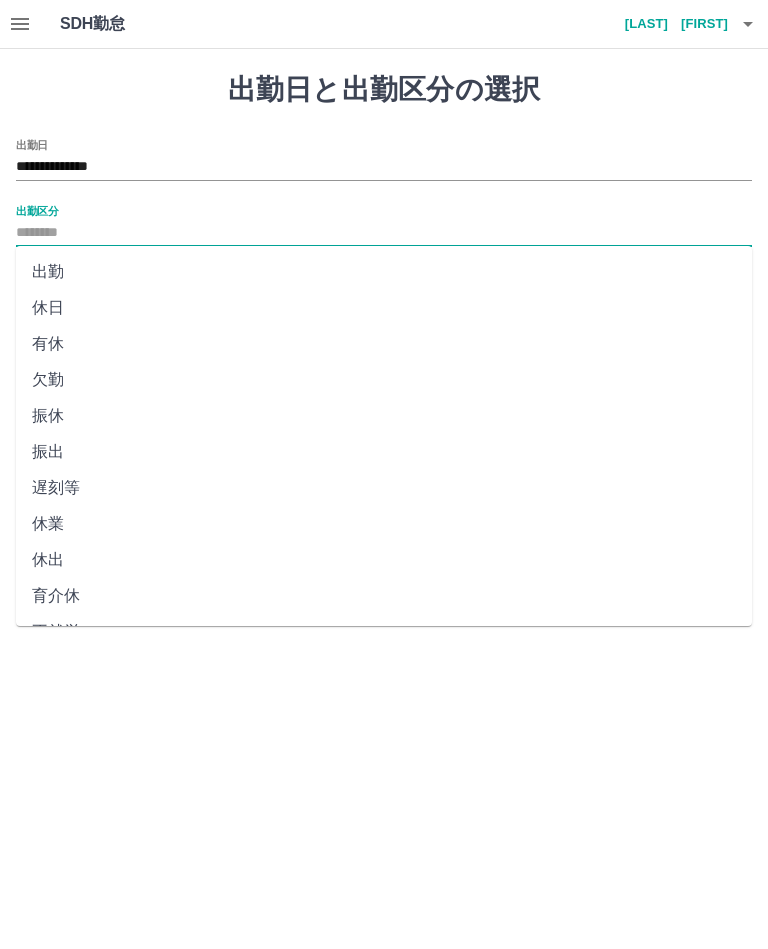 click on "出勤" at bounding box center (384, 272) 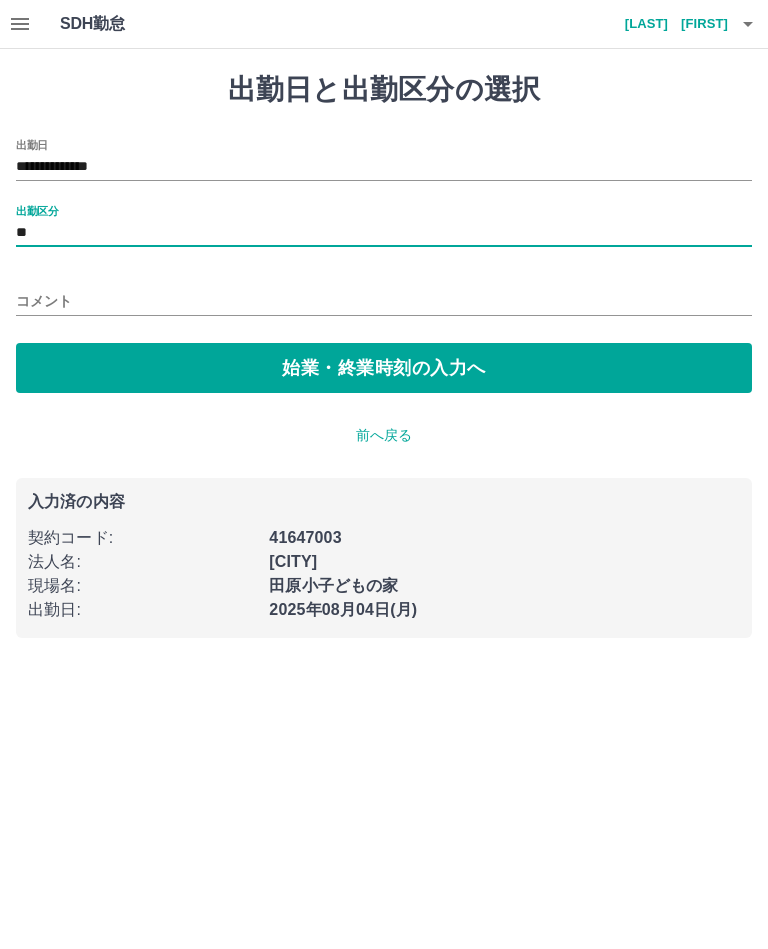click on "コメント" at bounding box center (384, 301) 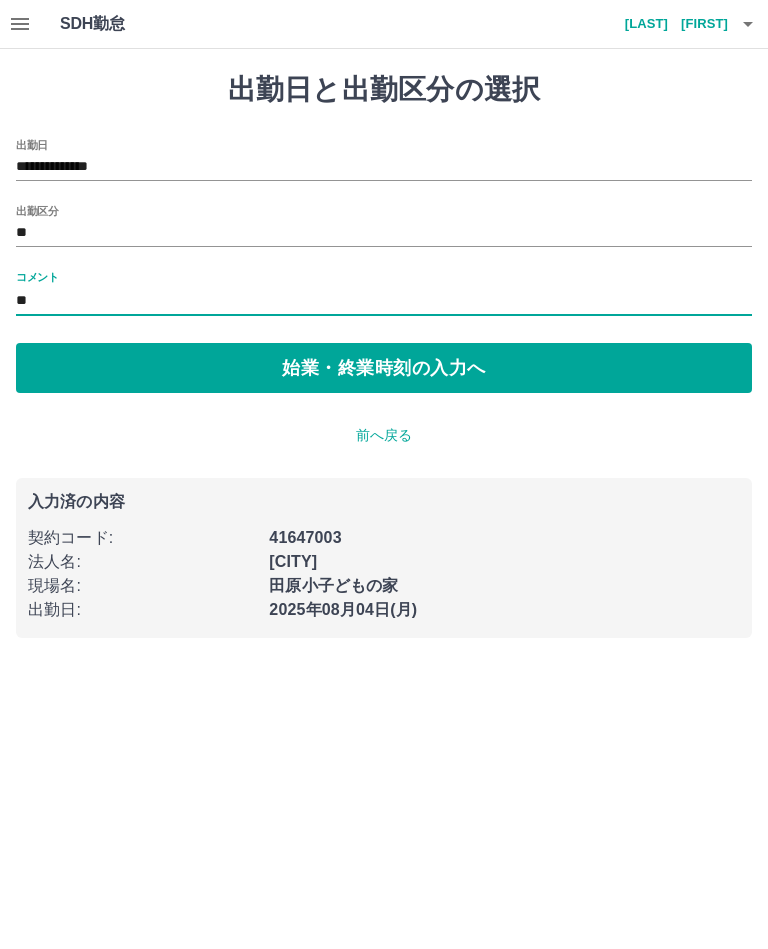 type on "*" 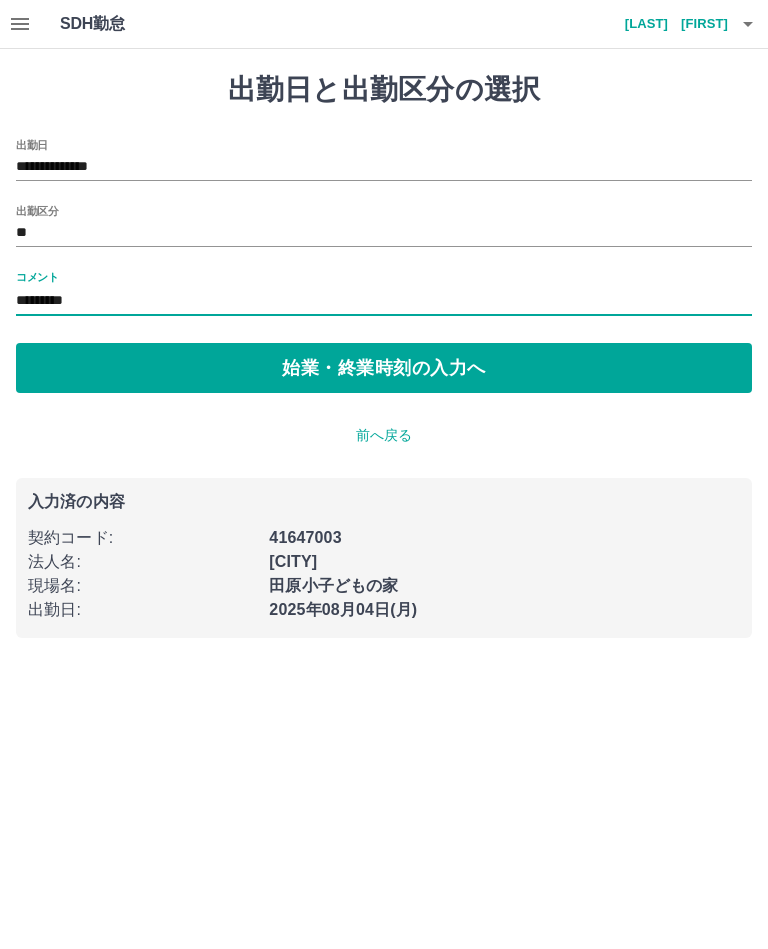 type on "*********" 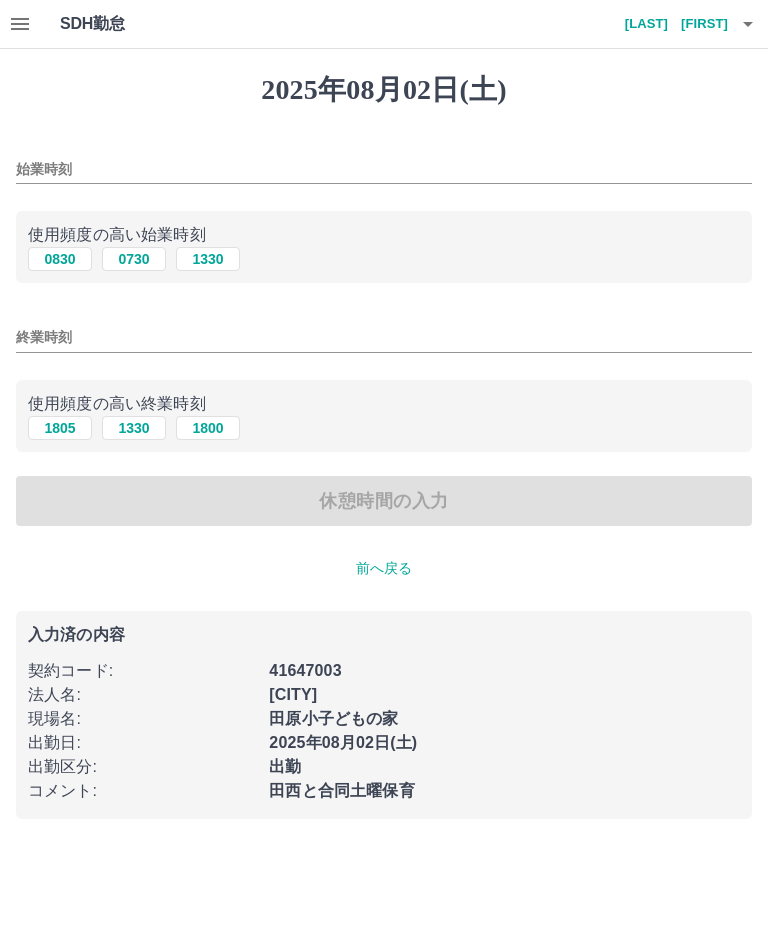 click on "始業時刻" at bounding box center [384, 169] 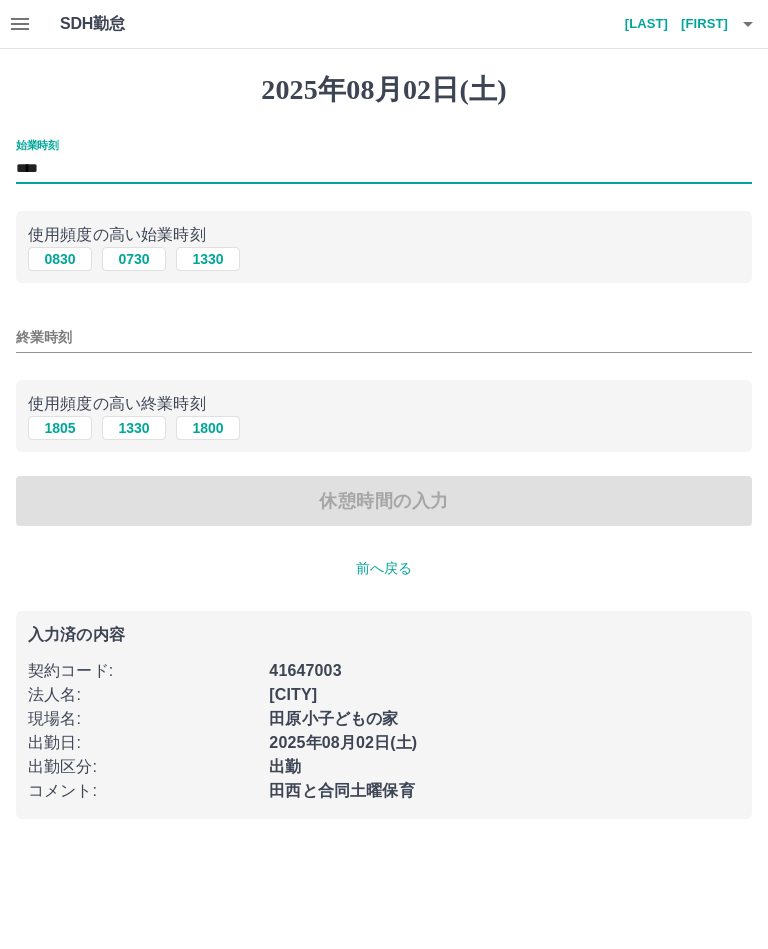 type on "****" 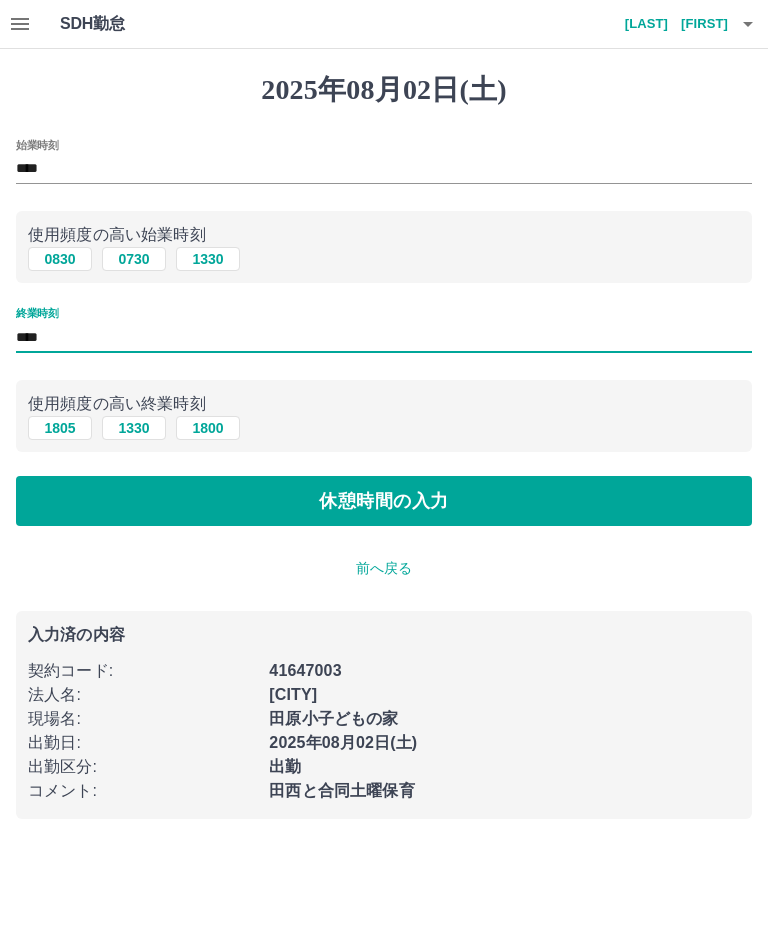 type on "****" 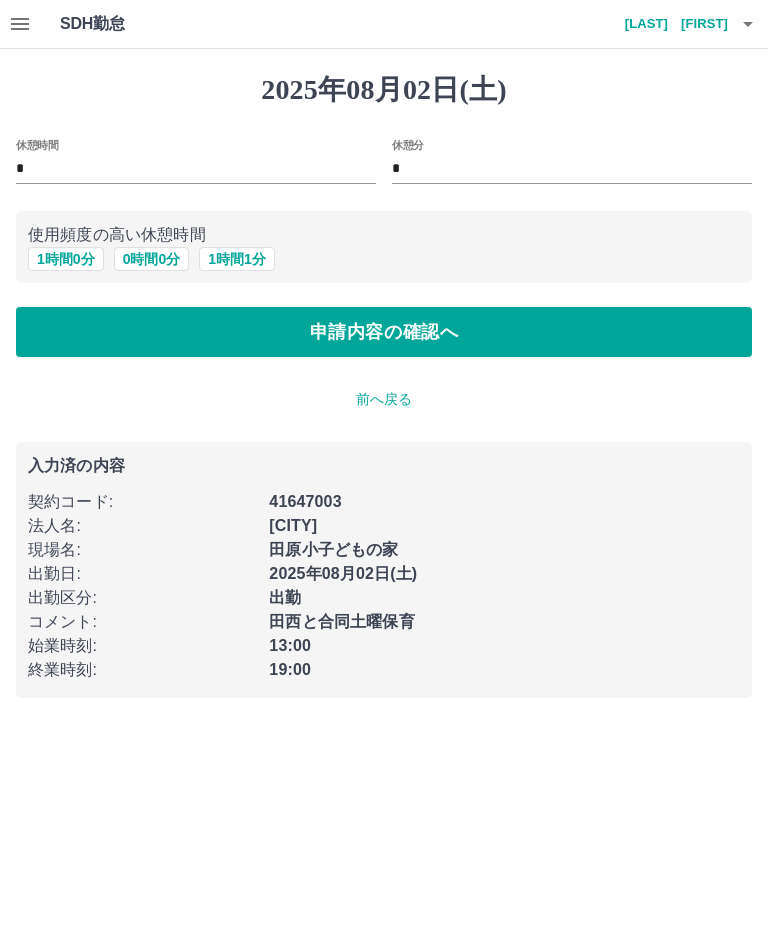 click on "申請内容の確認へ" at bounding box center (384, 332) 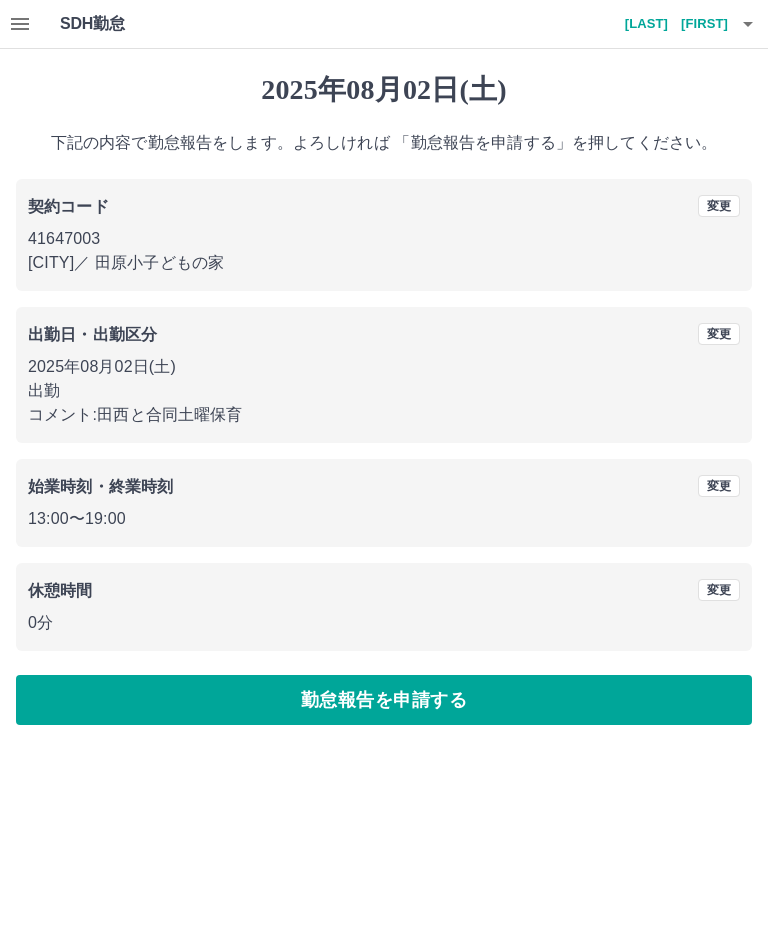 click on "勤怠報告を申請する" at bounding box center (384, 700) 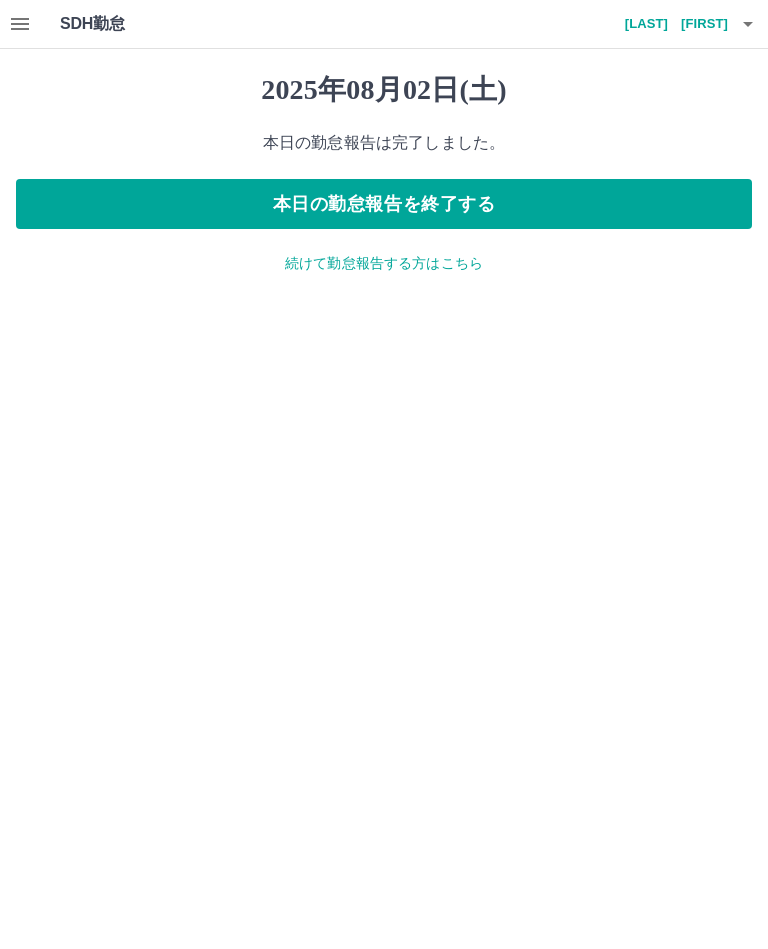 click 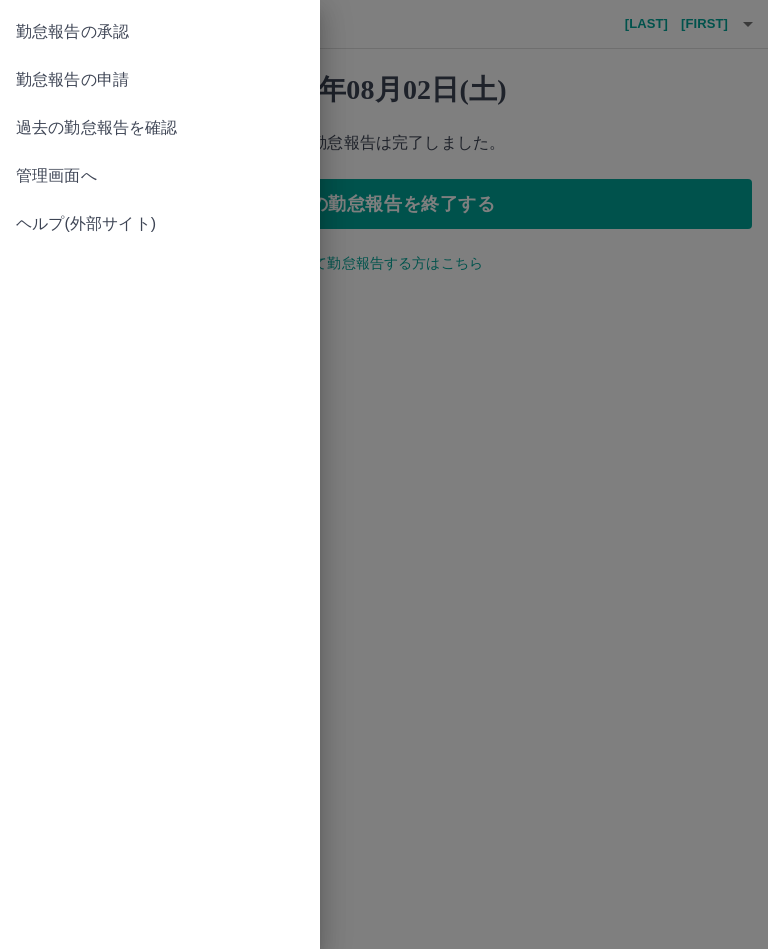 click on "勤怠報告の承認" at bounding box center [160, 32] 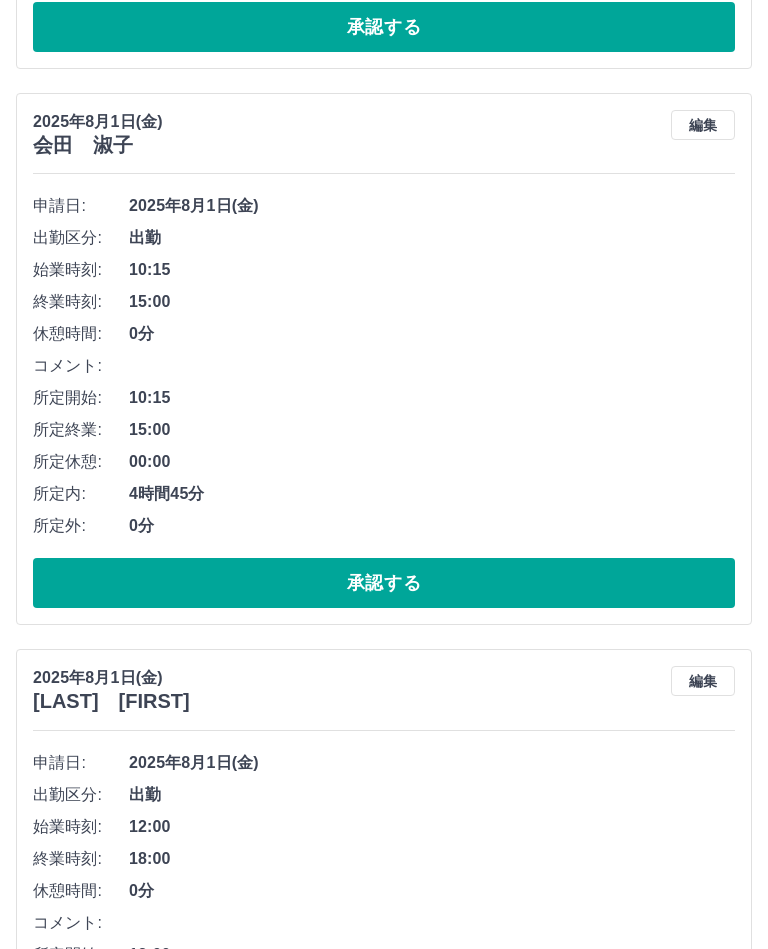 scroll, scrollTop: 4260, scrollLeft: 0, axis: vertical 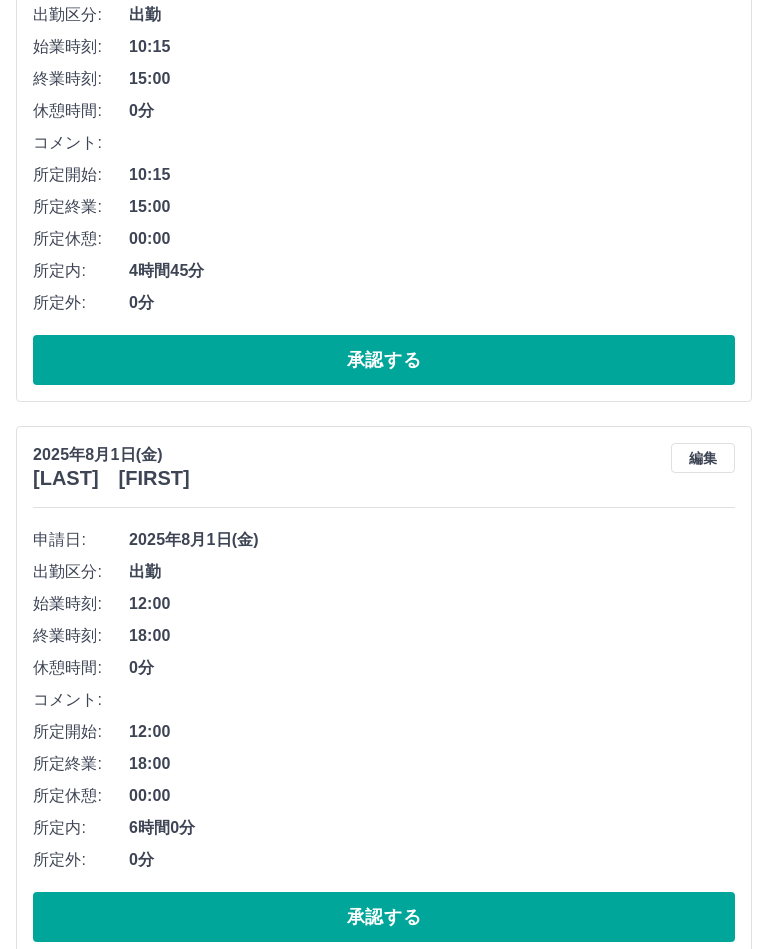click on "承認する" at bounding box center [384, 917] 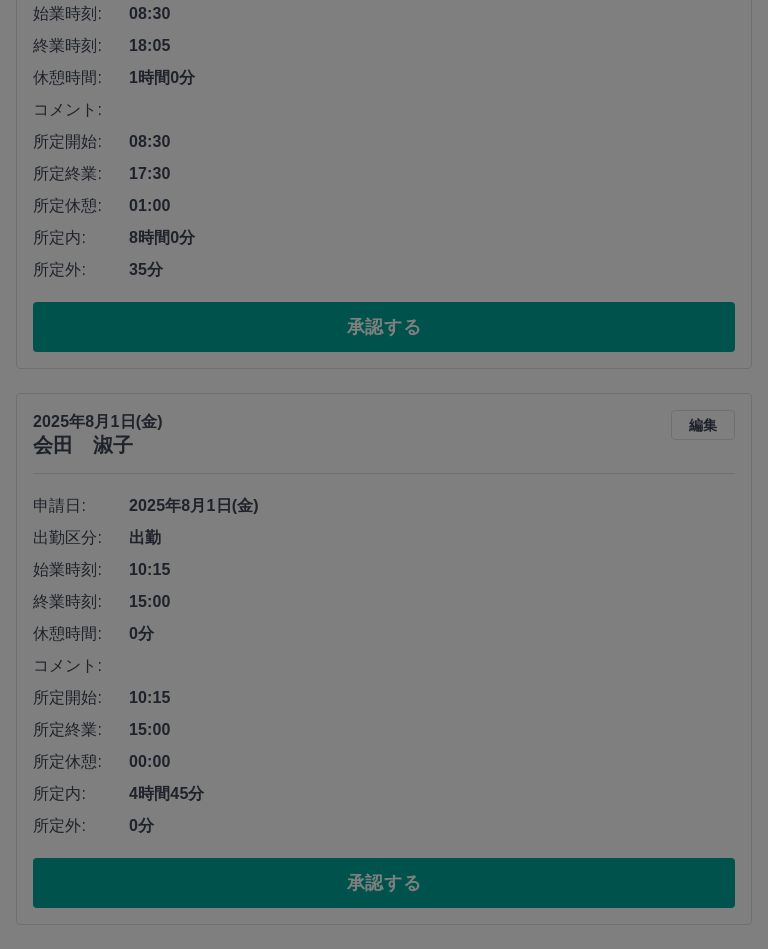scroll, scrollTop: 3704, scrollLeft: 0, axis: vertical 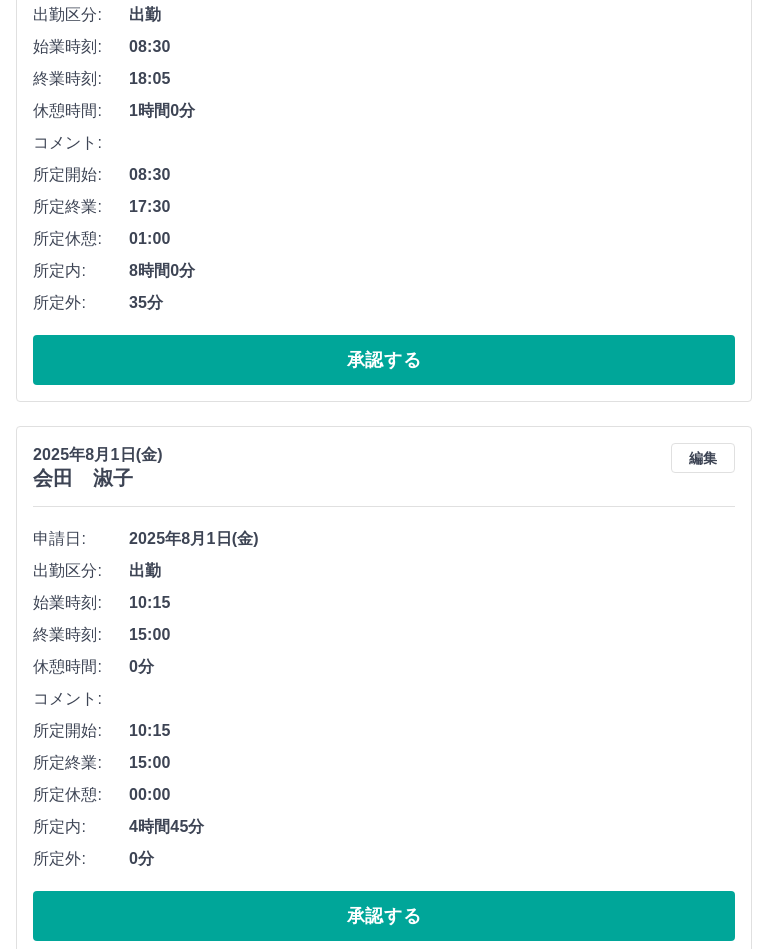 click on "承認する" at bounding box center (384, 916) 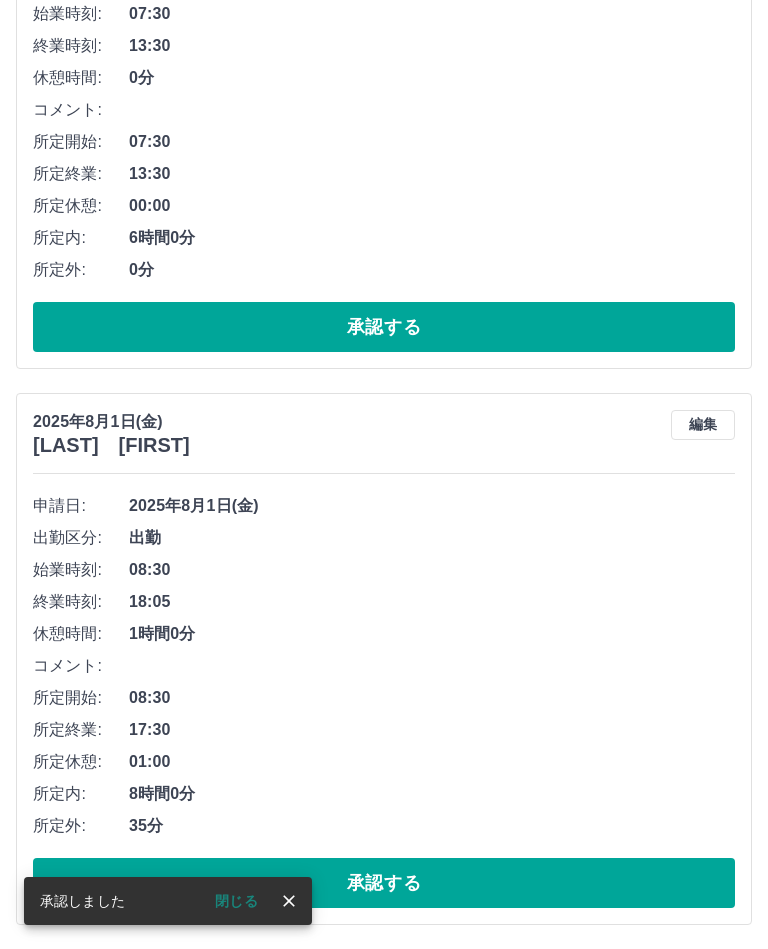 scroll, scrollTop: 3148, scrollLeft: 0, axis: vertical 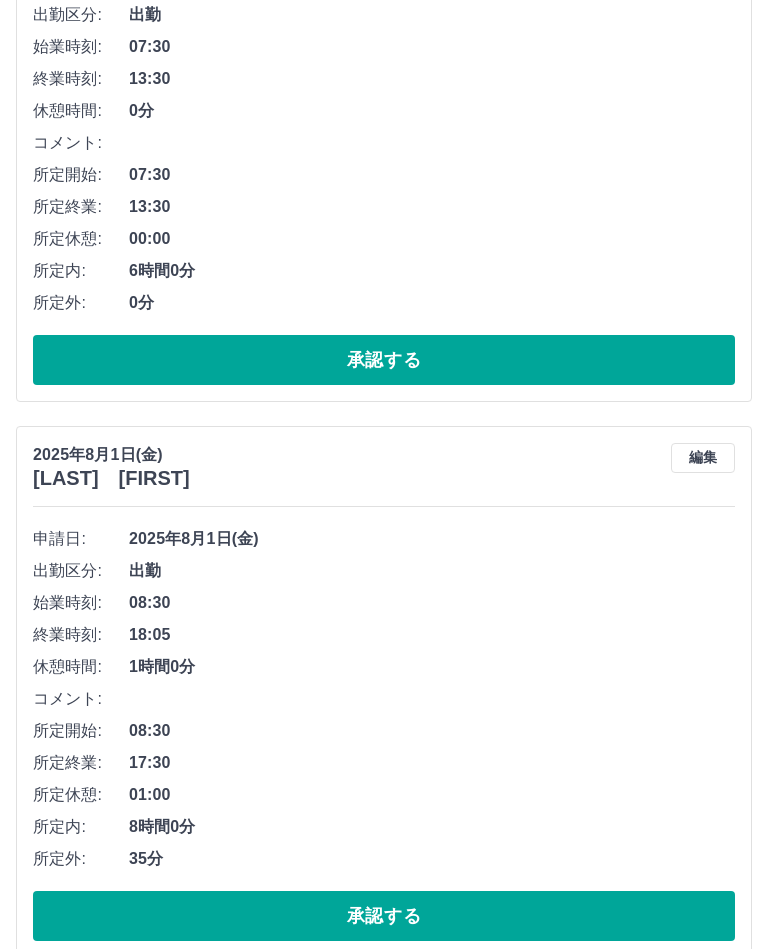 click on "承認する" at bounding box center (384, 916) 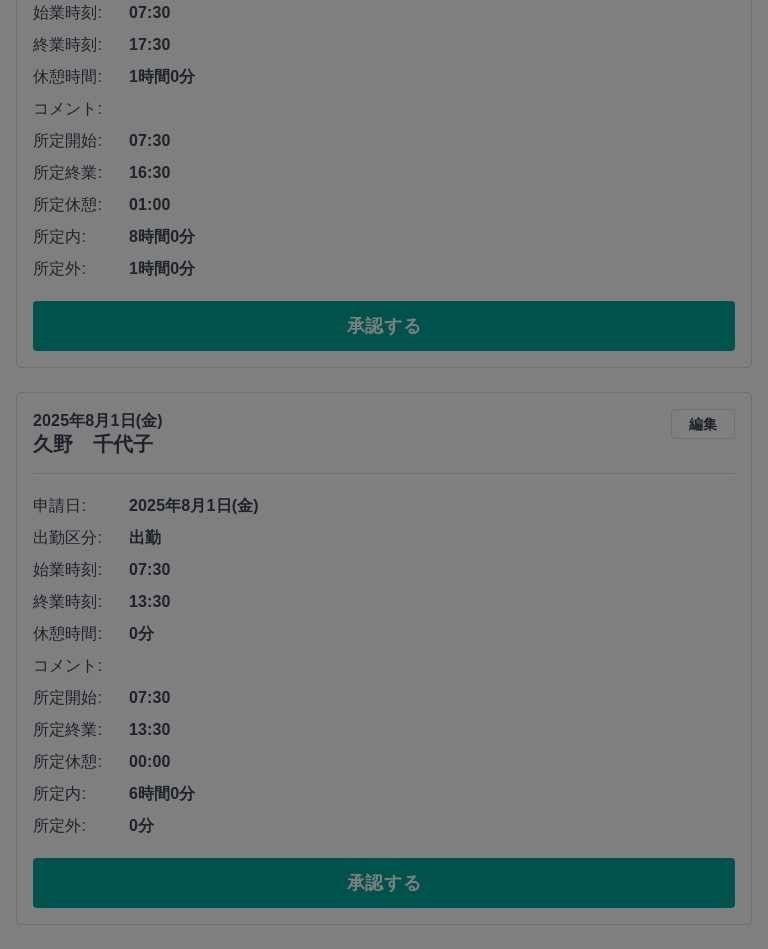 scroll, scrollTop: 2592, scrollLeft: 0, axis: vertical 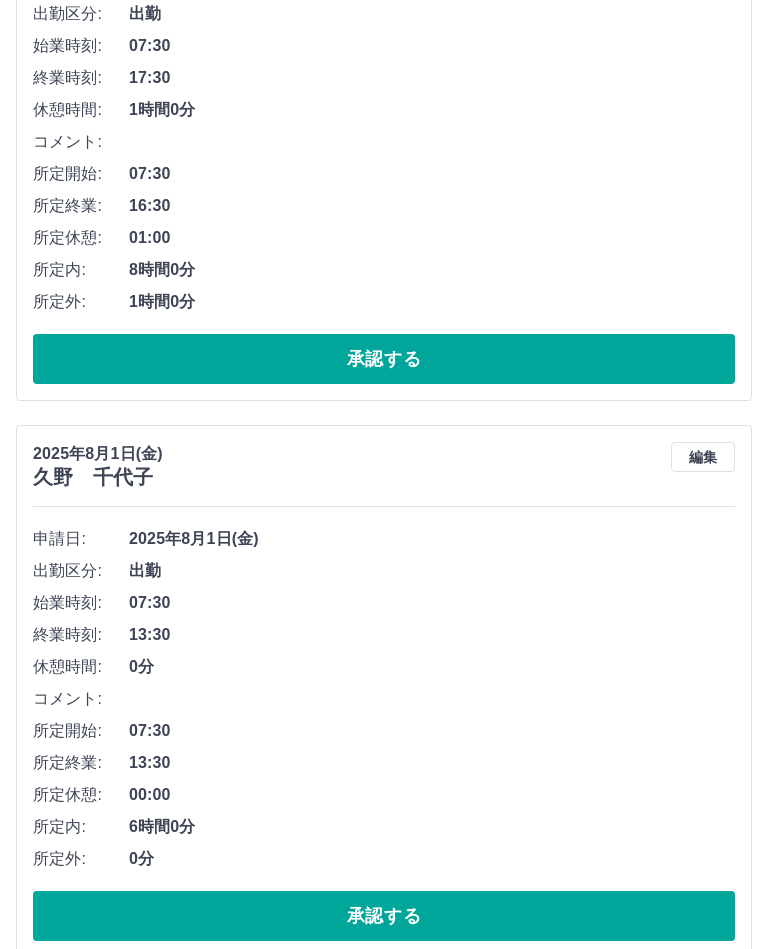 click on "承認する" at bounding box center (384, 916) 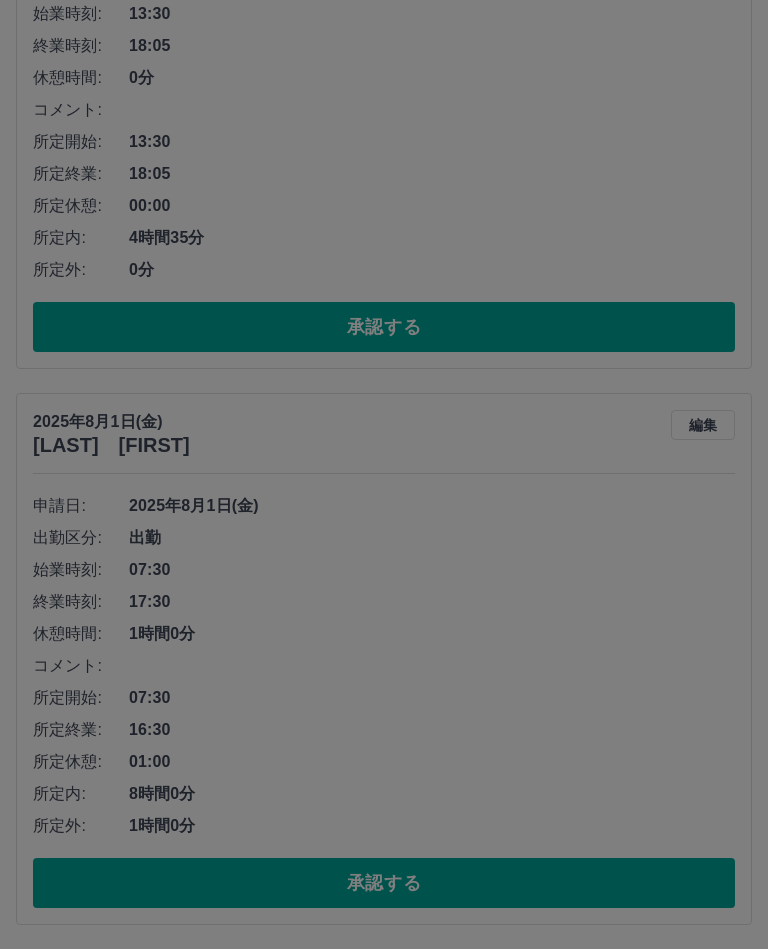 scroll, scrollTop: 2036, scrollLeft: 0, axis: vertical 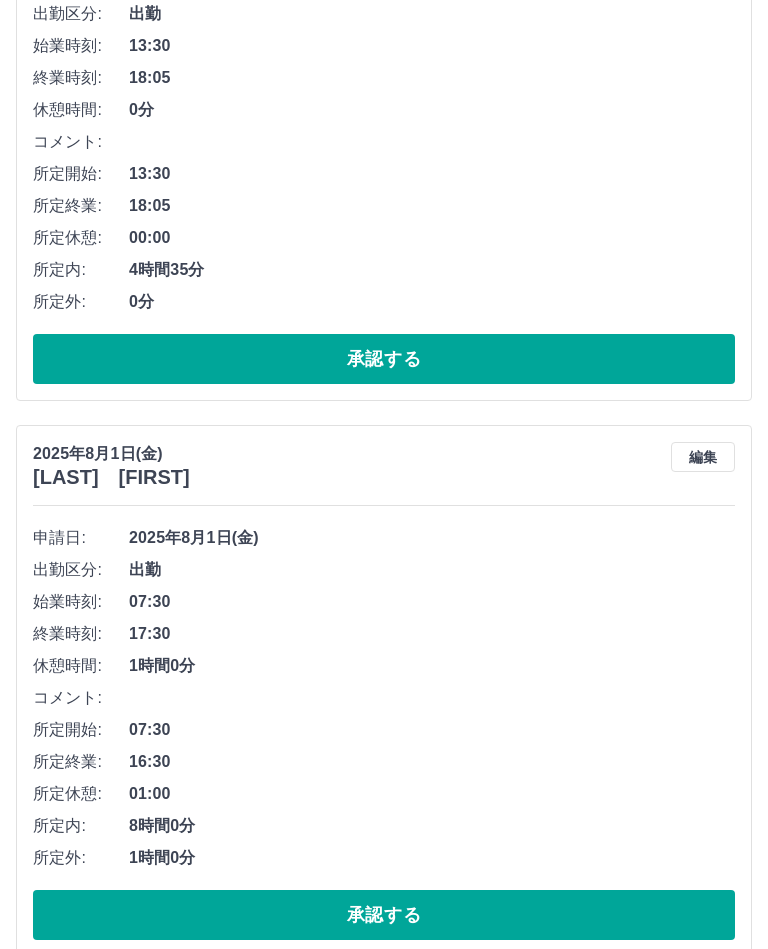 click on "承認する" at bounding box center (384, 915) 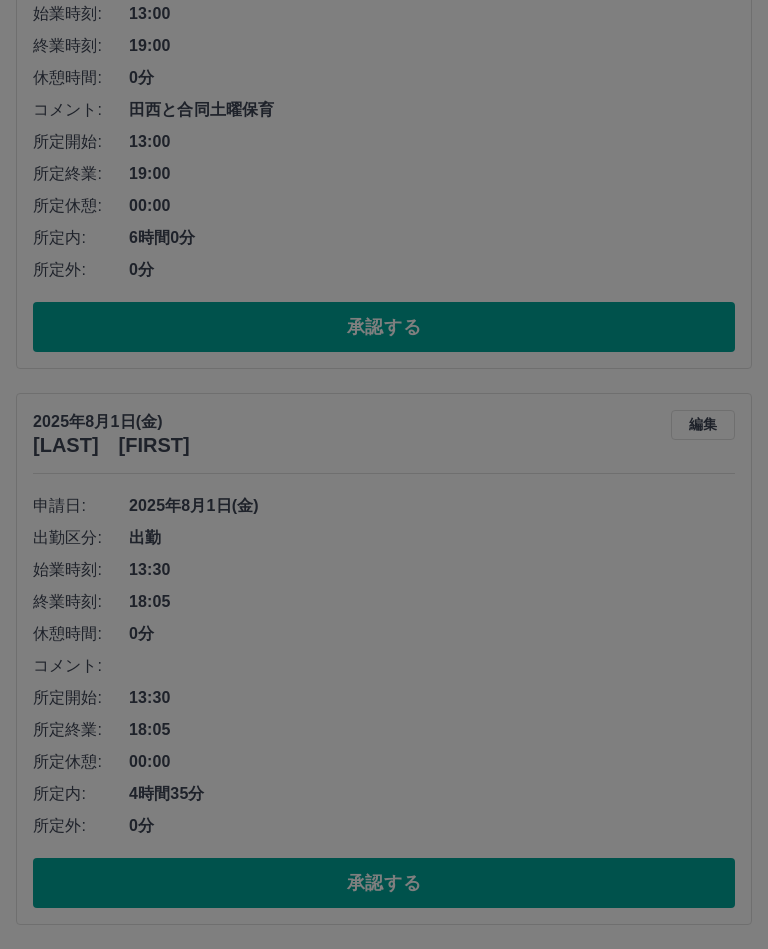 scroll, scrollTop: 1480, scrollLeft: 0, axis: vertical 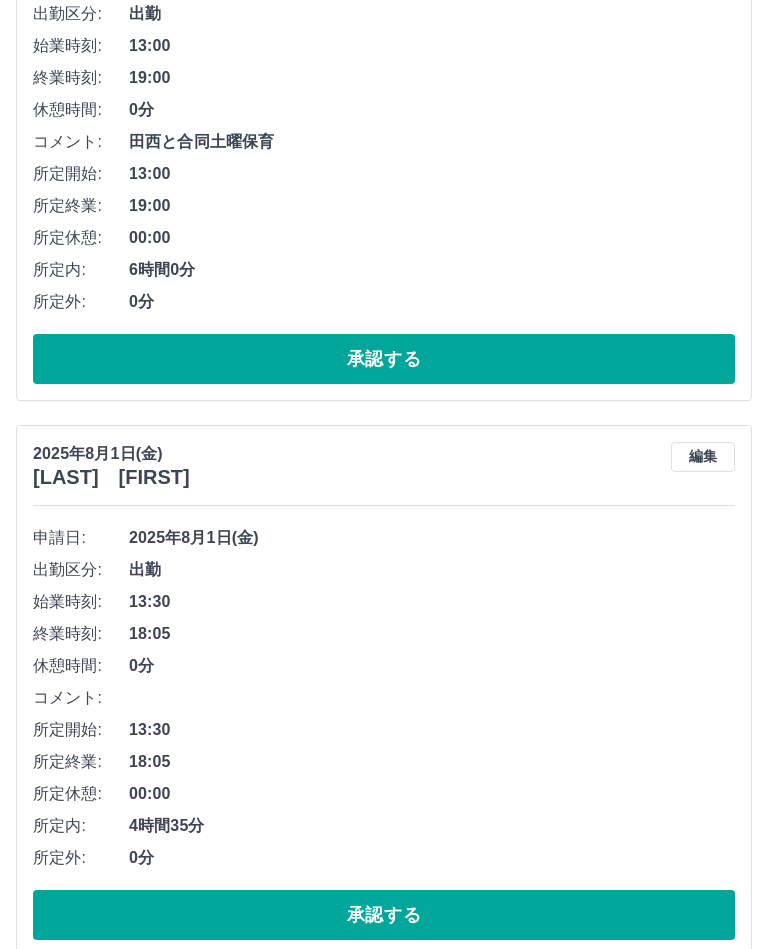 click on "承認する" at bounding box center [384, 915] 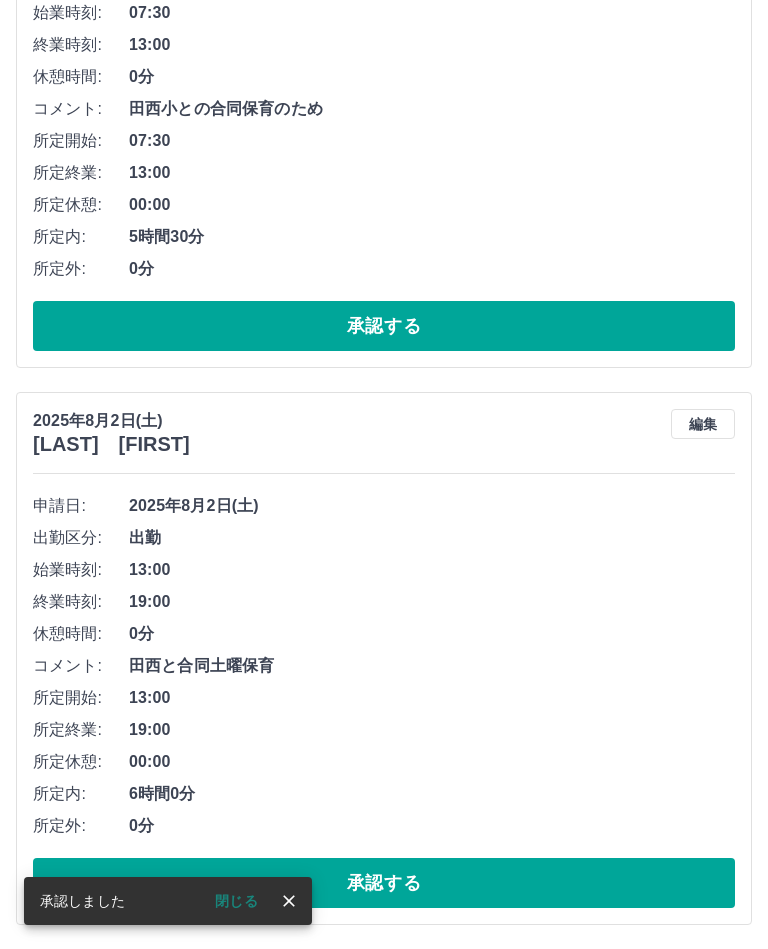 scroll, scrollTop: 924, scrollLeft: 0, axis: vertical 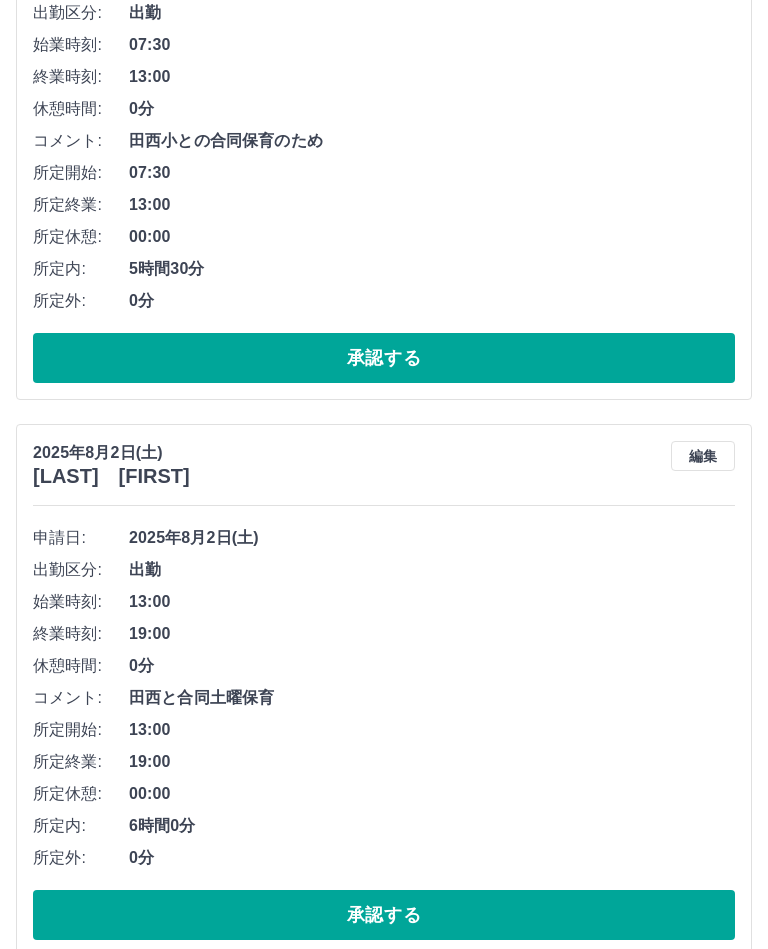 click on "承認する" at bounding box center [384, 915] 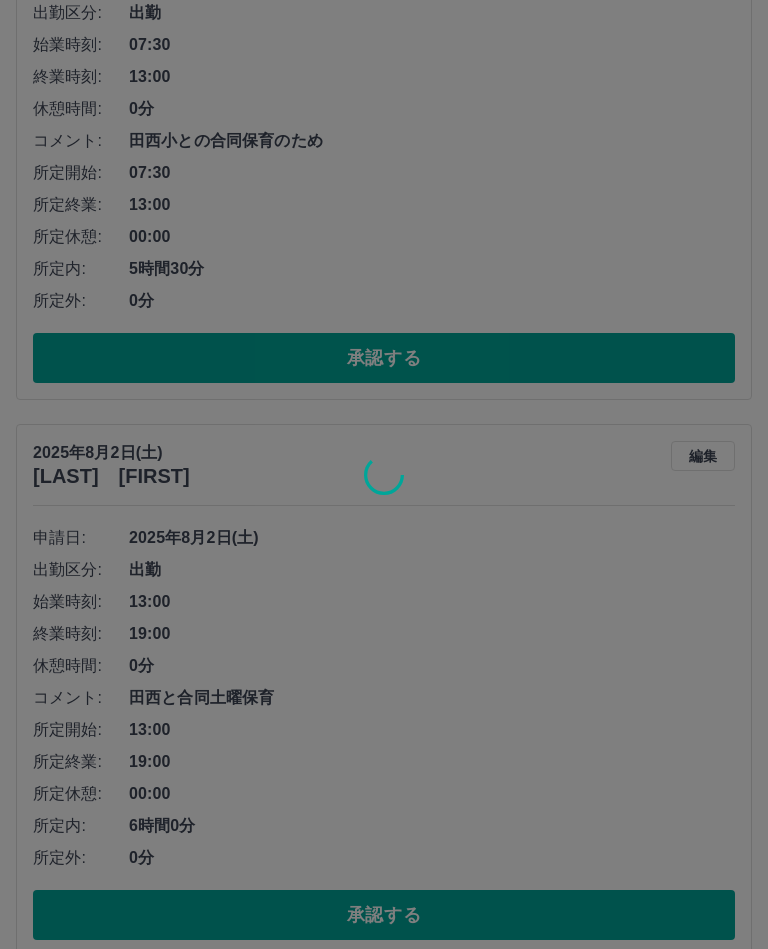 scroll, scrollTop: 368, scrollLeft: 0, axis: vertical 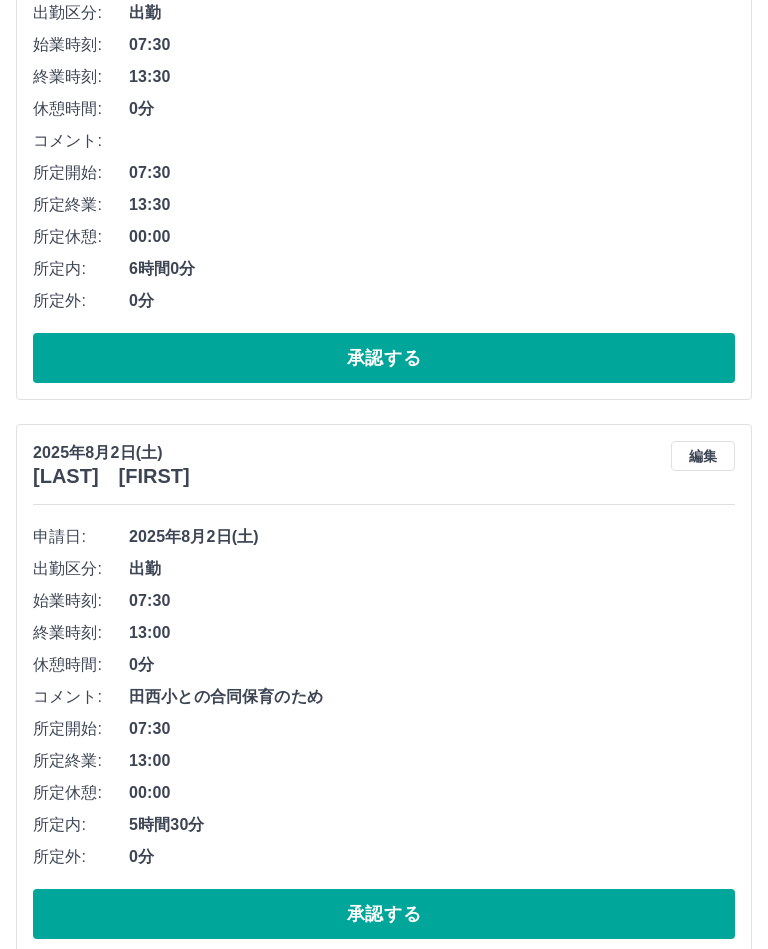 click on "承認する" at bounding box center (384, 914) 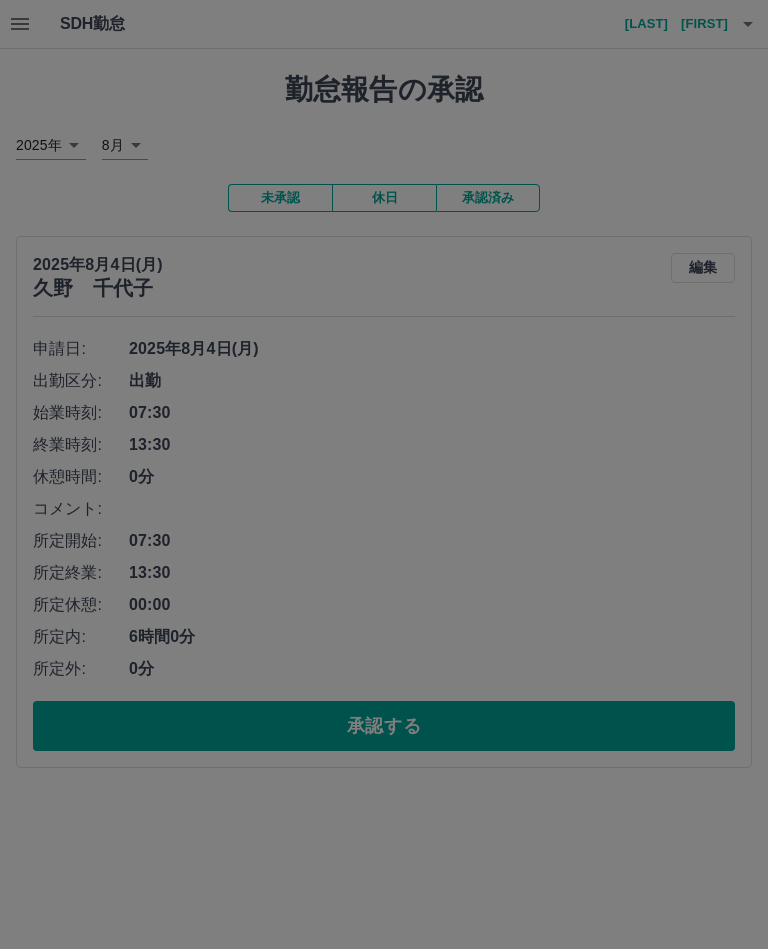 scroll, scrollTop: 0, scrollLeft: 0, axis: both 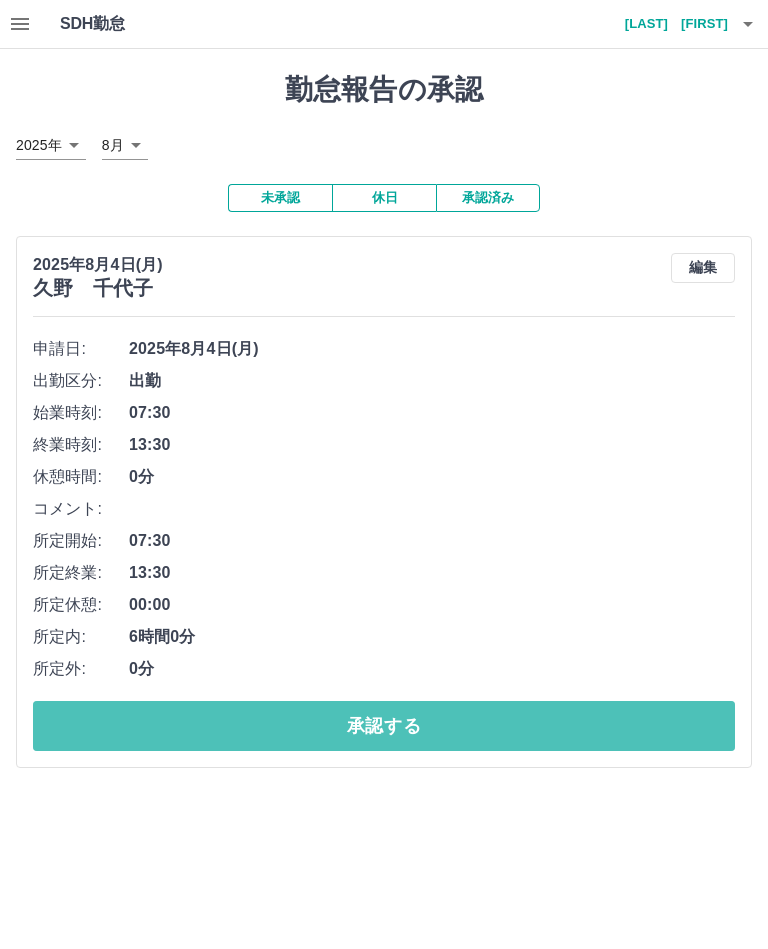 click on "承認する" at bounding box center (384, 726) 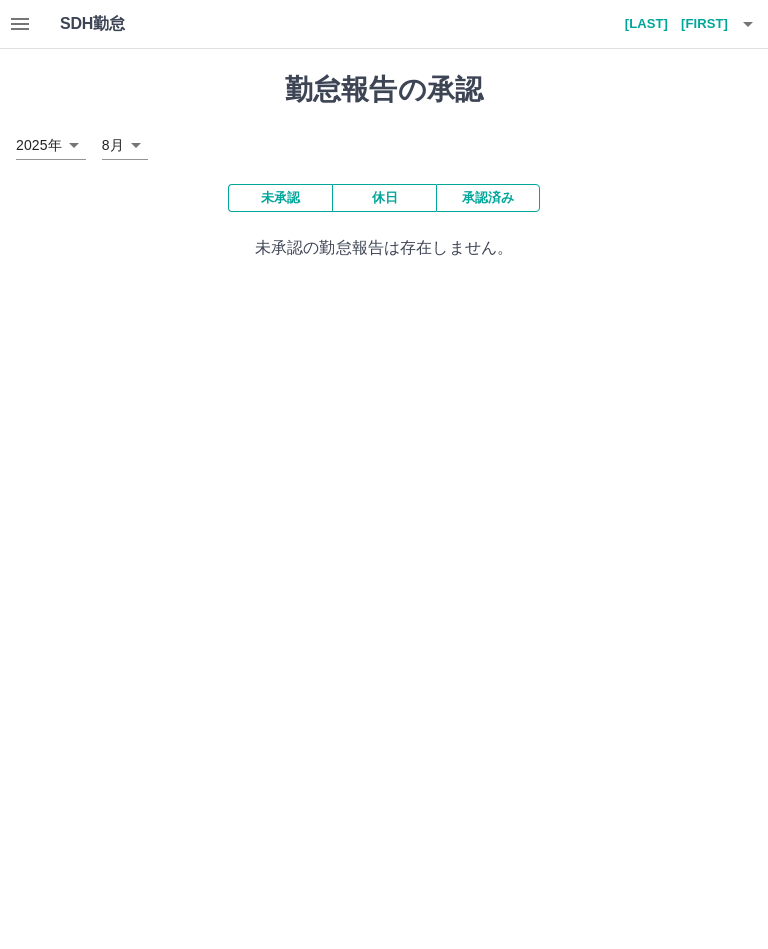 click 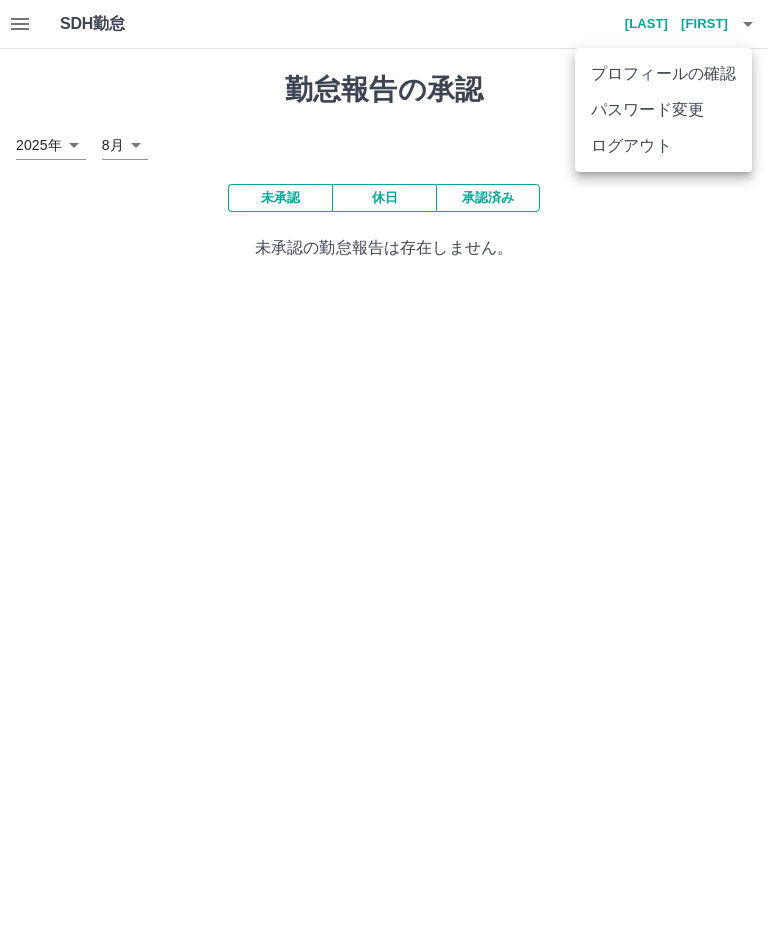 click on "ログアウト" at bounding box center [663, 146] 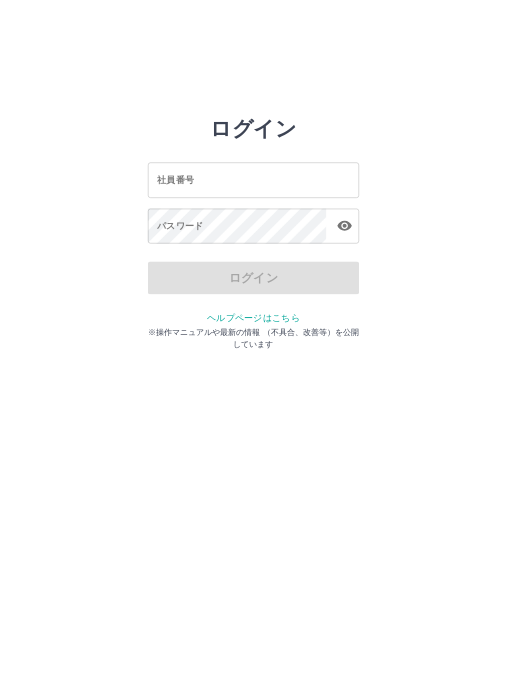 scroll, scrollTop: 0, scrollLeft: 0, axis: both 